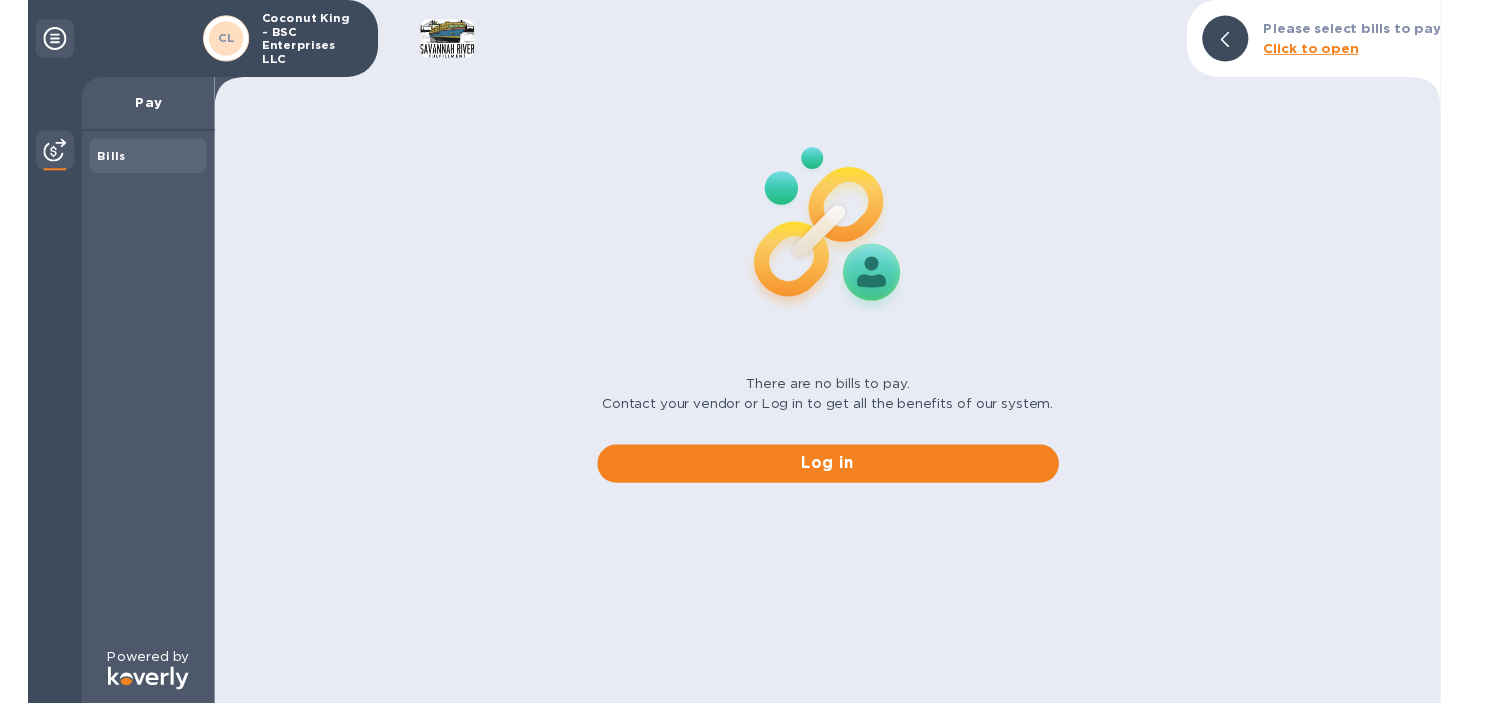 scroll, scrollTop: 0, scrollLeft: 0, axis: both 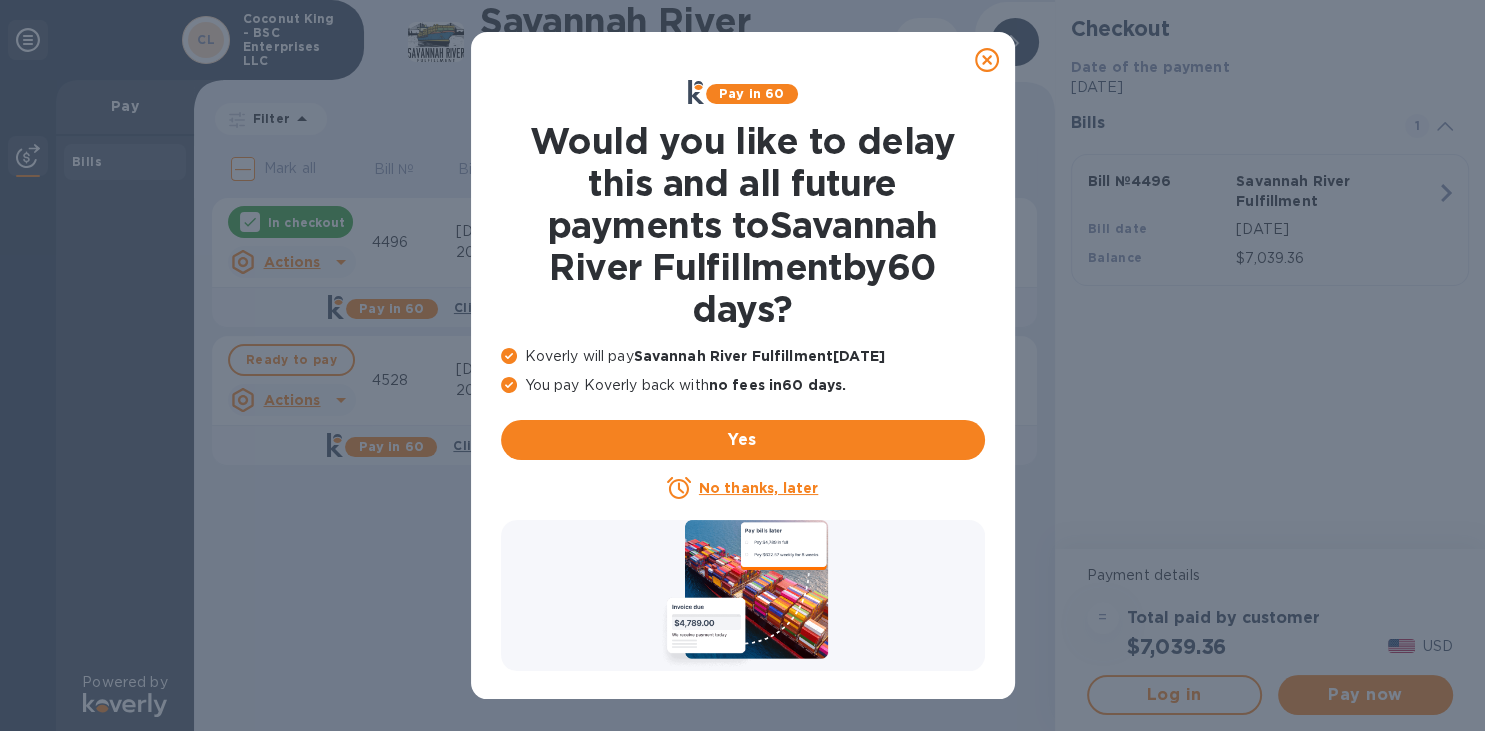 click on "No thanks, later" at bounding box center (758, 488) 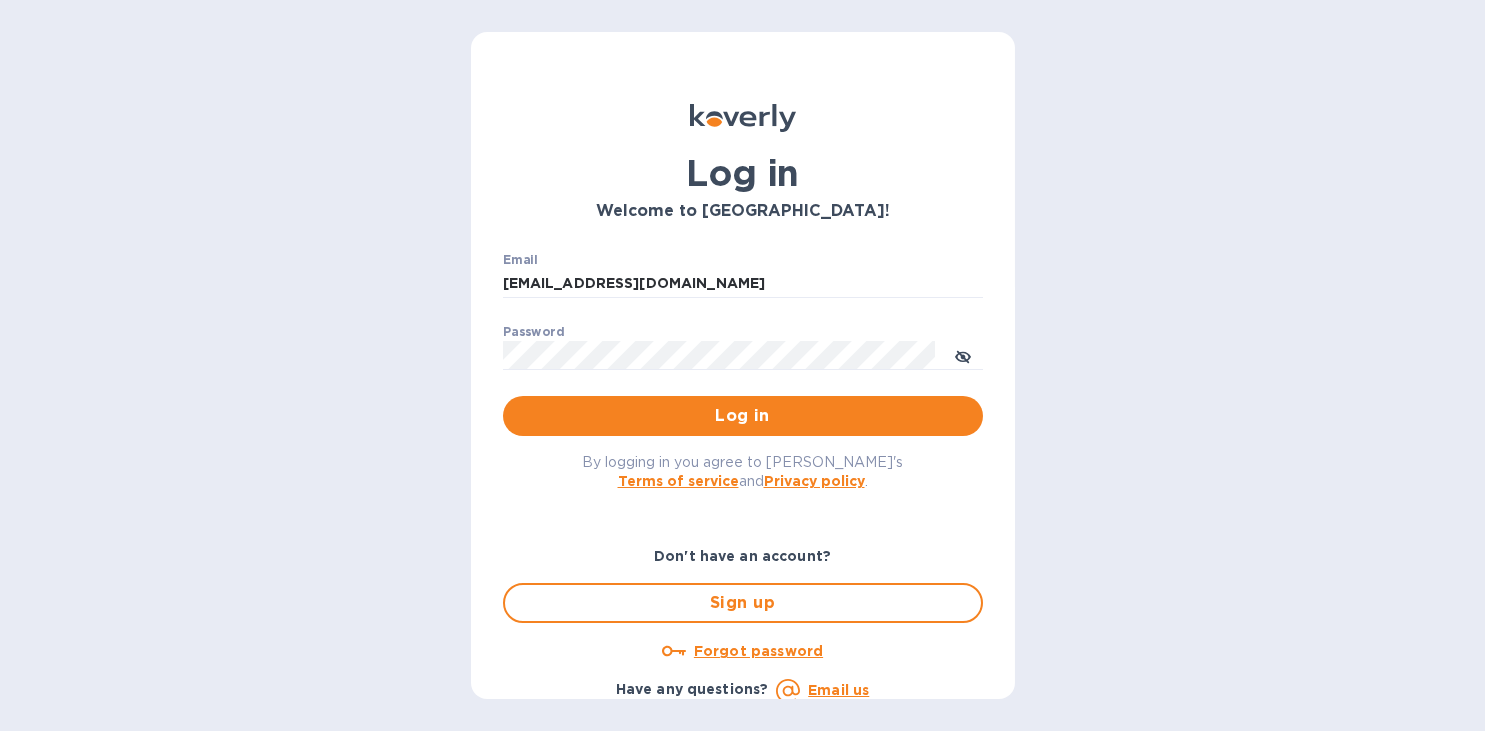 scroll, scrollTop: 0, scrollLeft: 0, axis: both 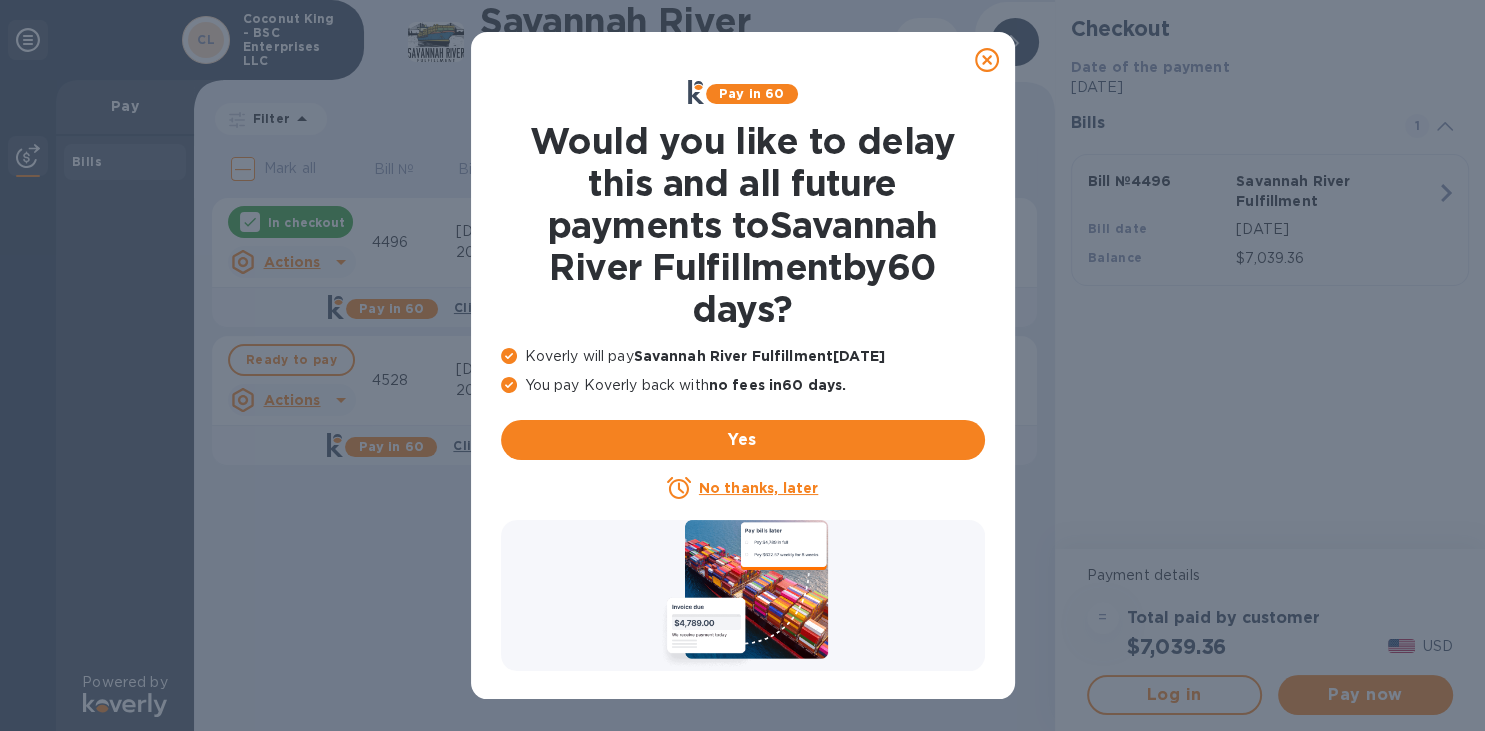 click 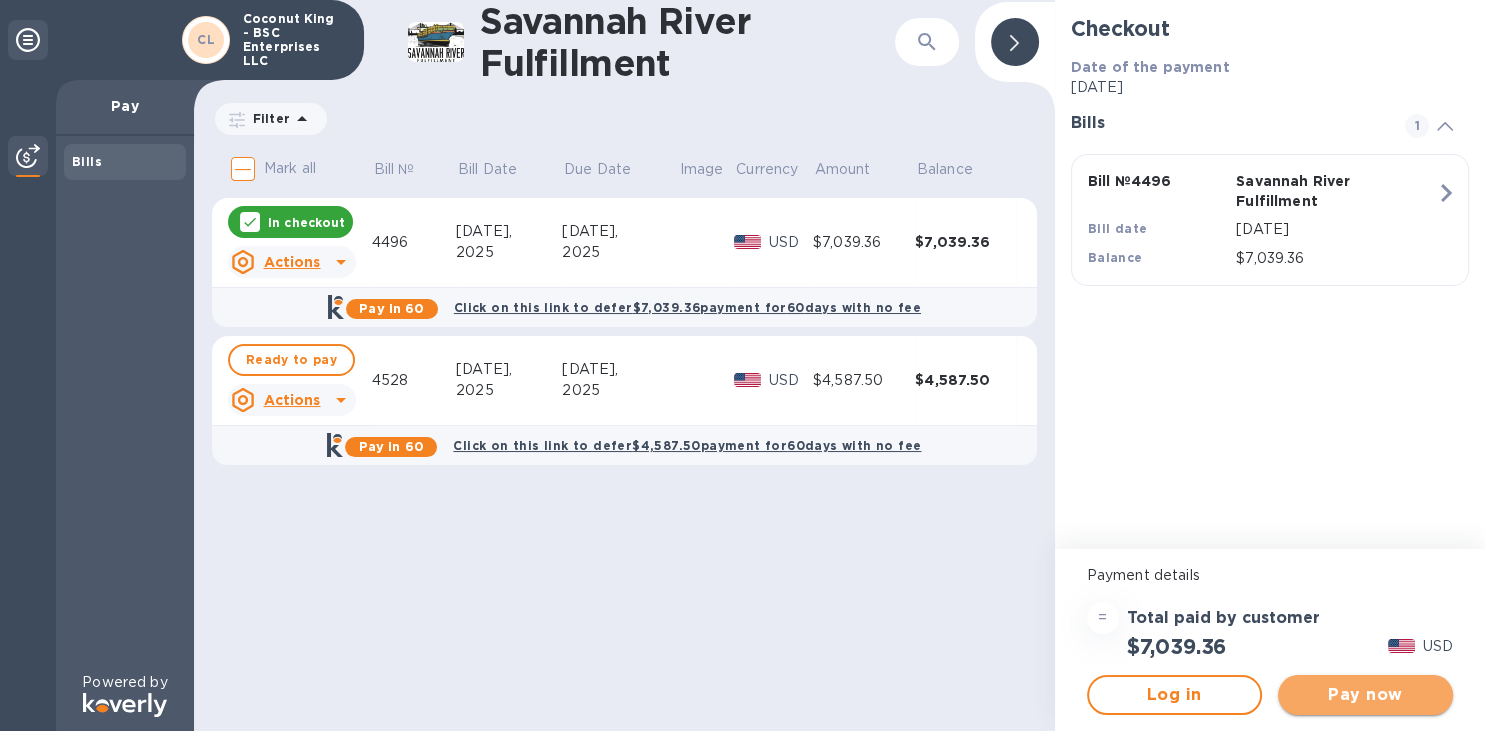 click on "Pay now" at bounding box center [1365, 695] 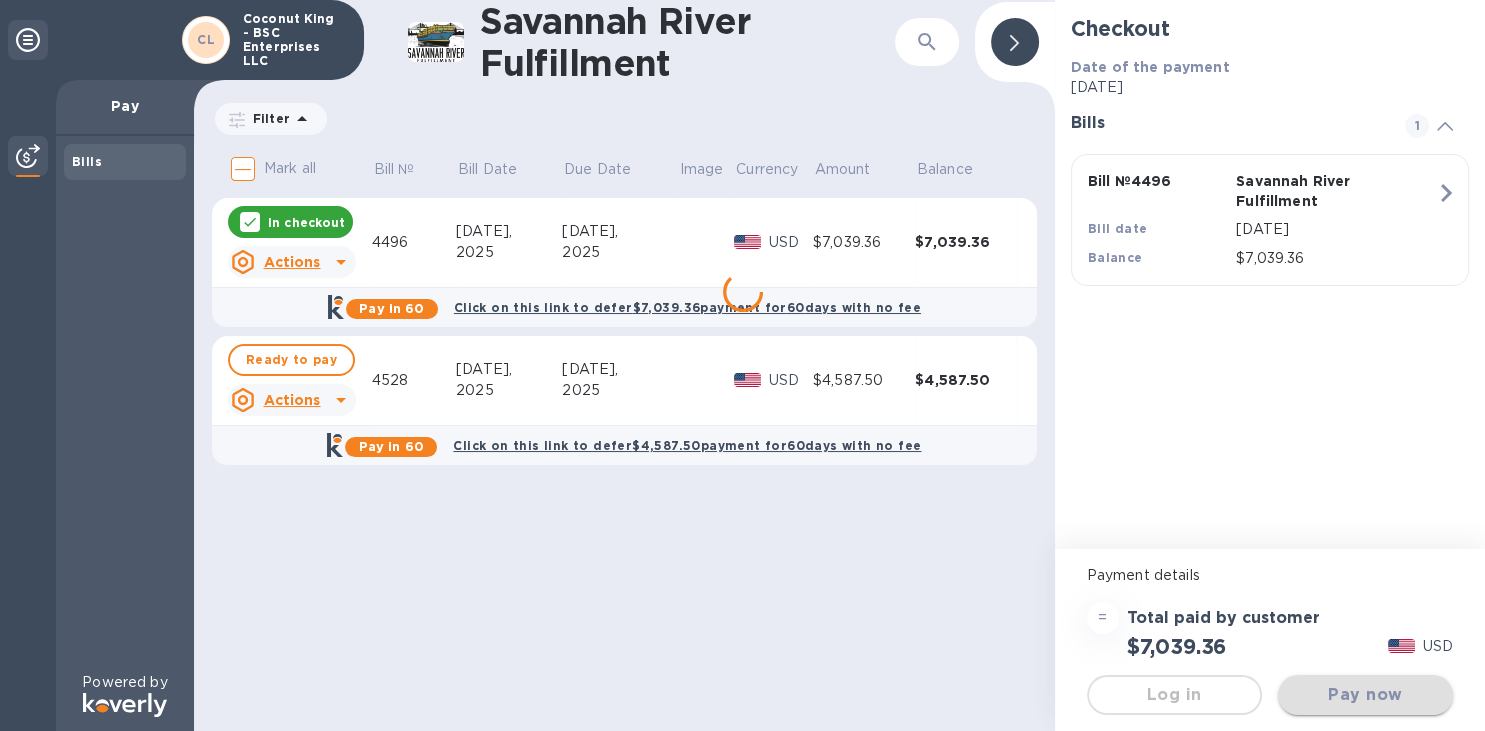 scroll, scrollTop: 0, scrollLeft: 0, axis: both 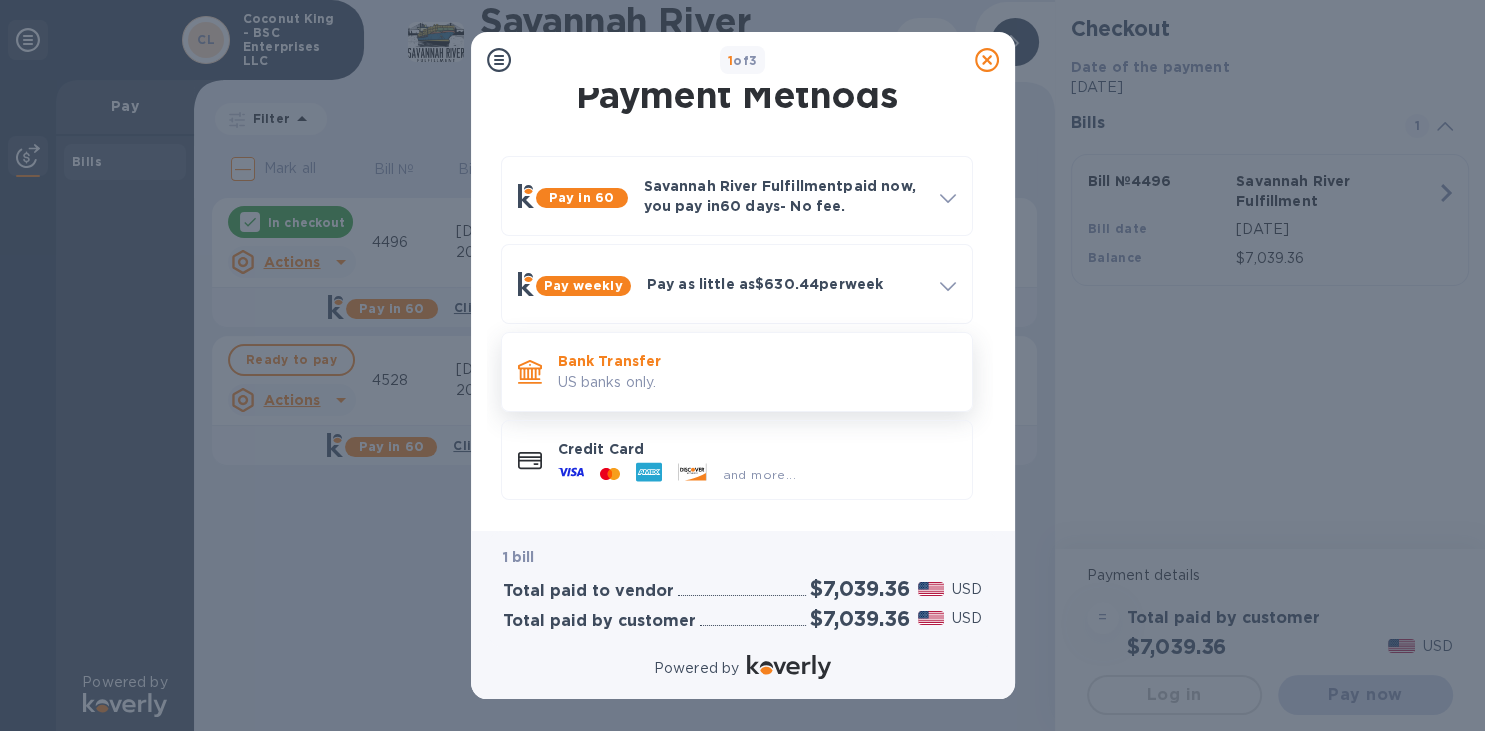 click on "US banks only." at bounding box center (757, 382) 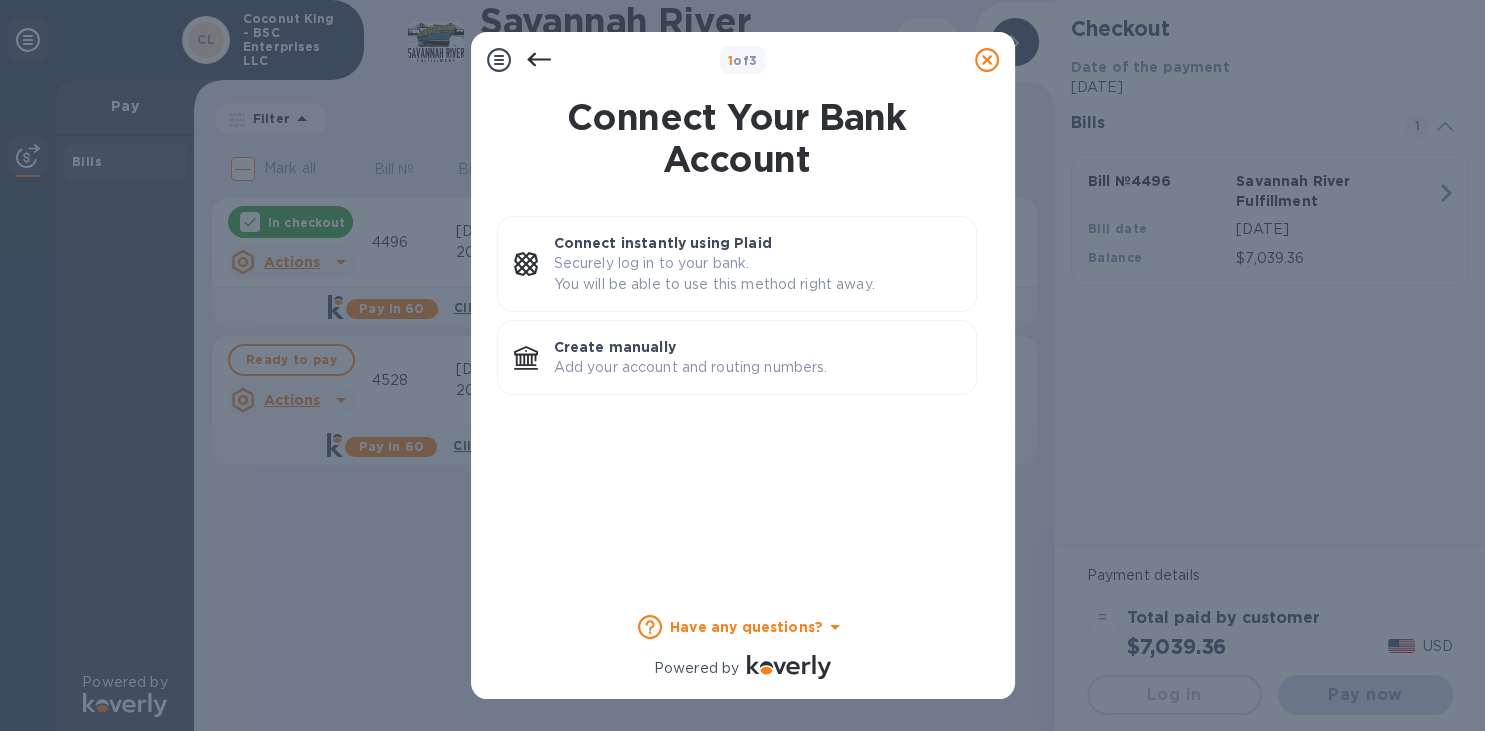 scroll, scrollTop: 0, scrollLeft: 0, axis: both 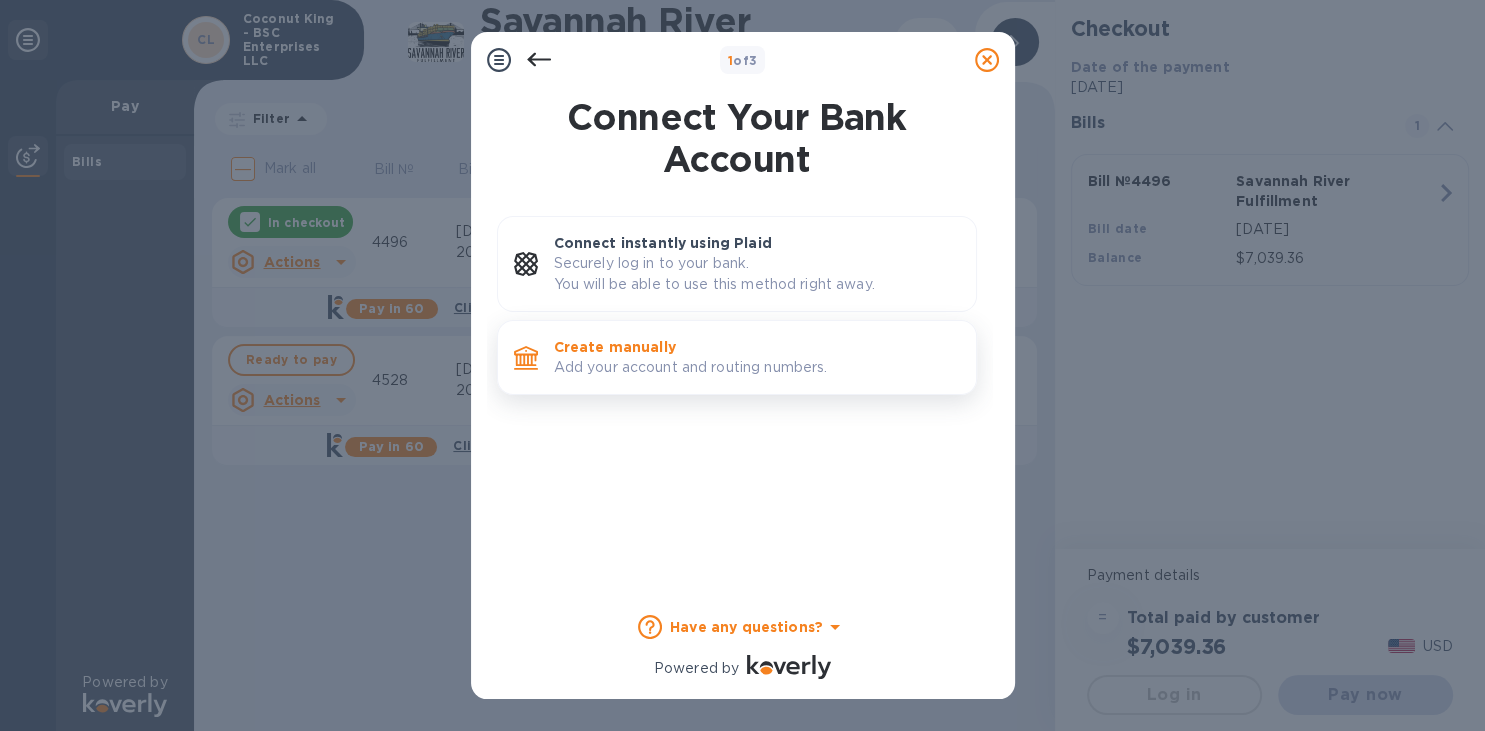 click on "Add your account and routing numbers." at bounding box center [757, 367] 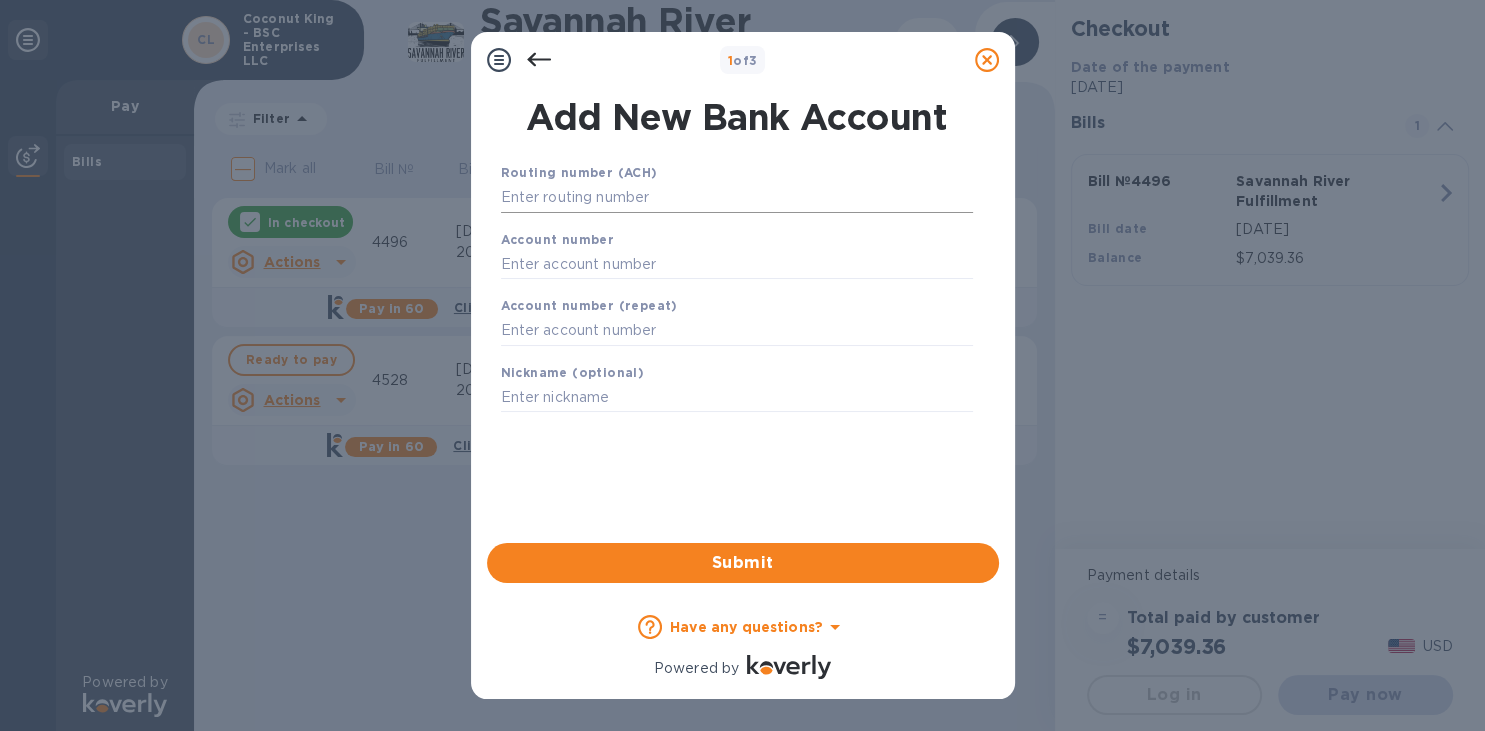 click at bounding box center [737, 198] 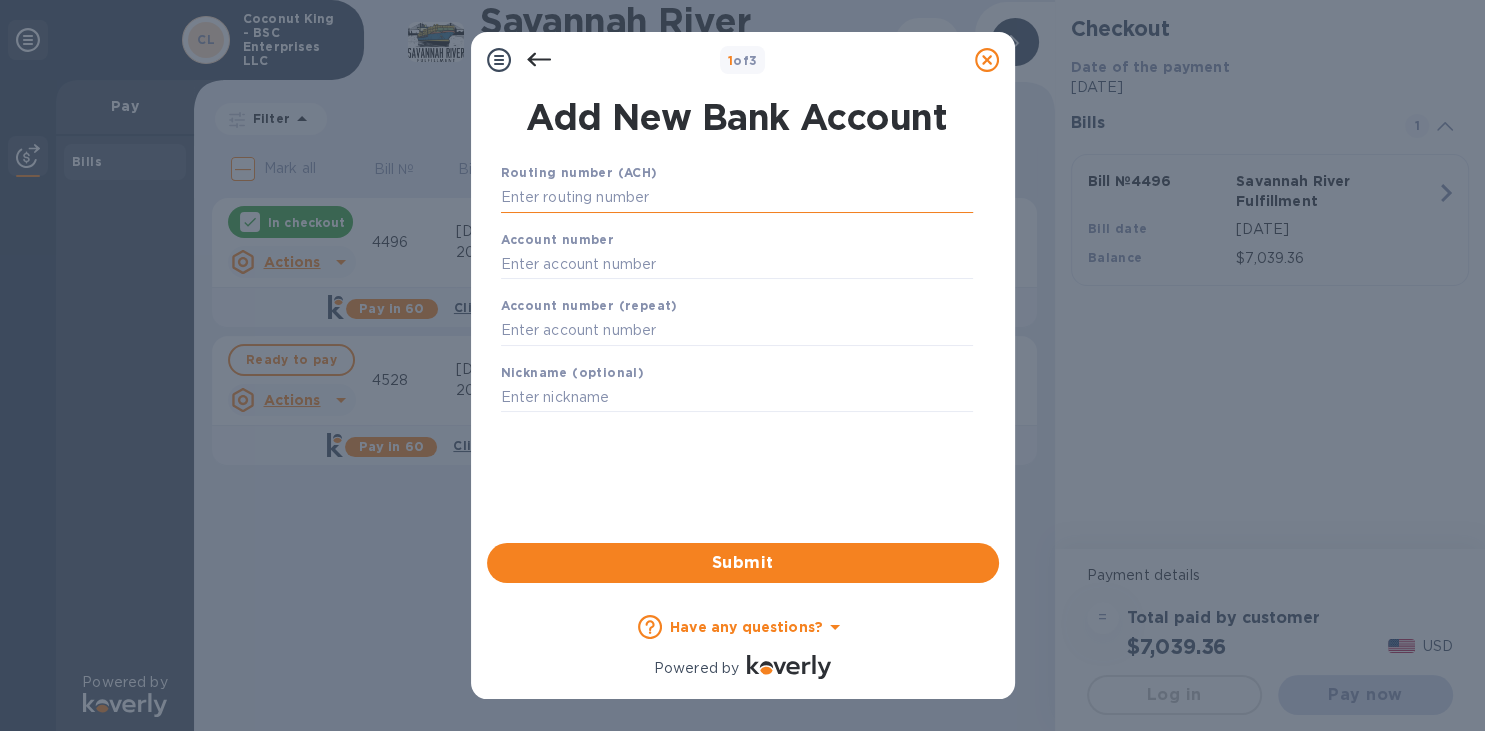 click at bounding box center (737, 198) 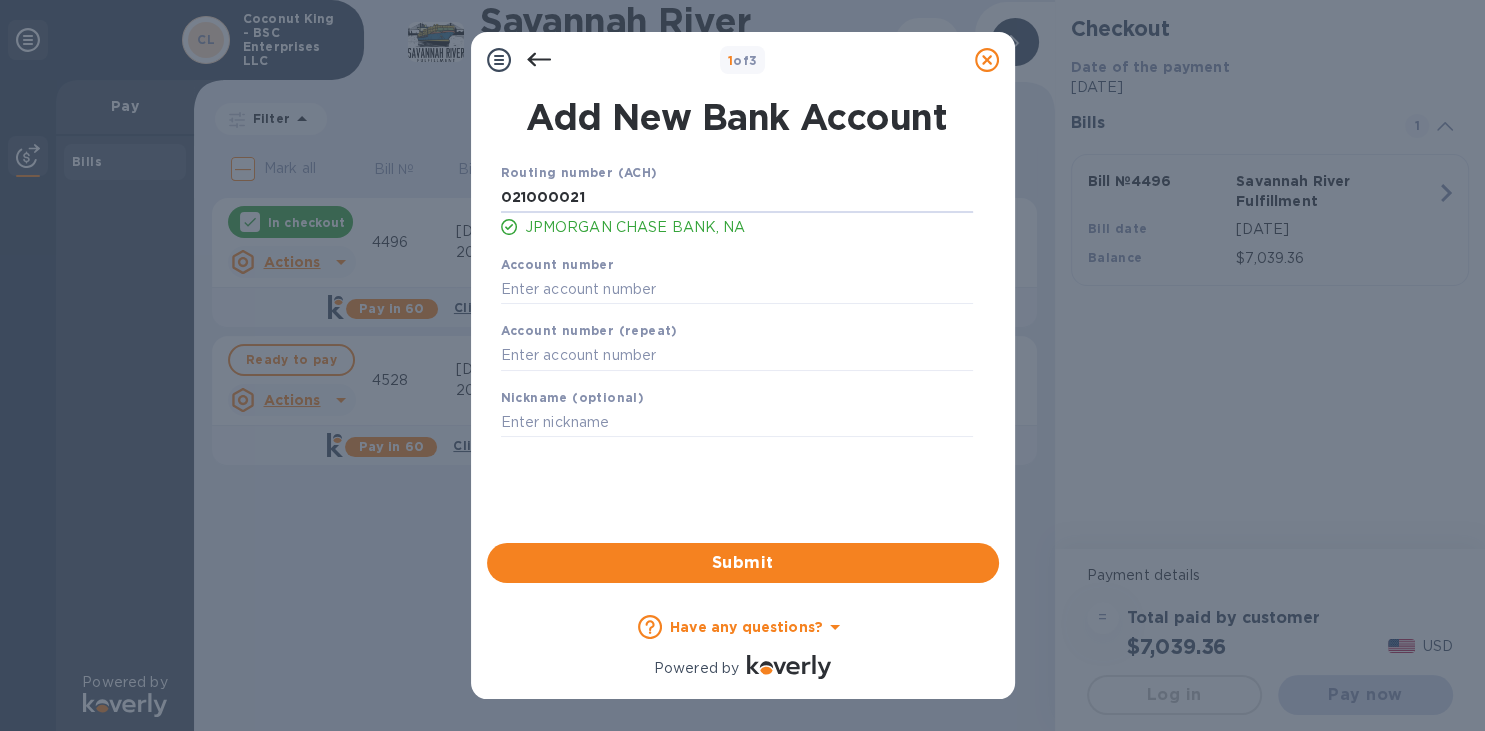 type on "021000021" 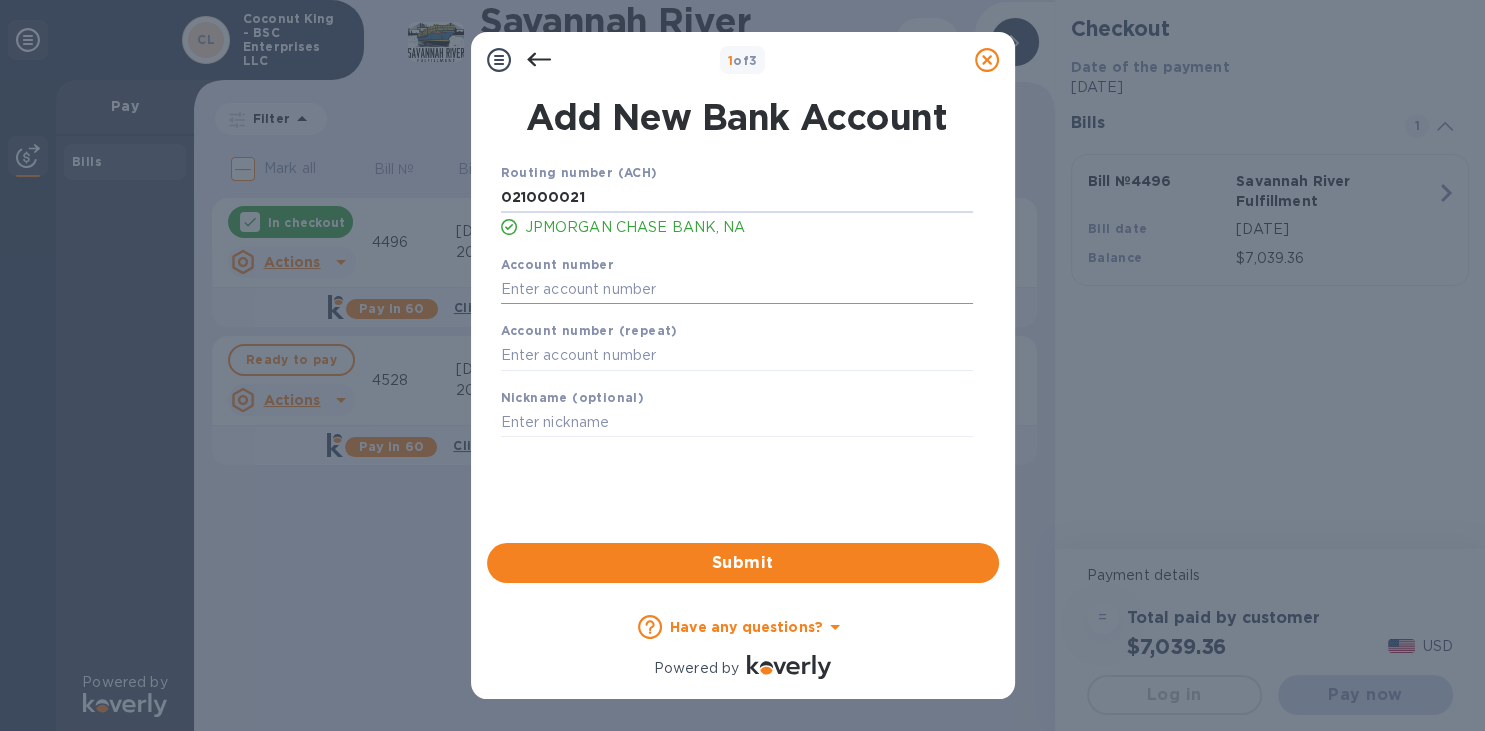 click at bounding box center [737, 289] 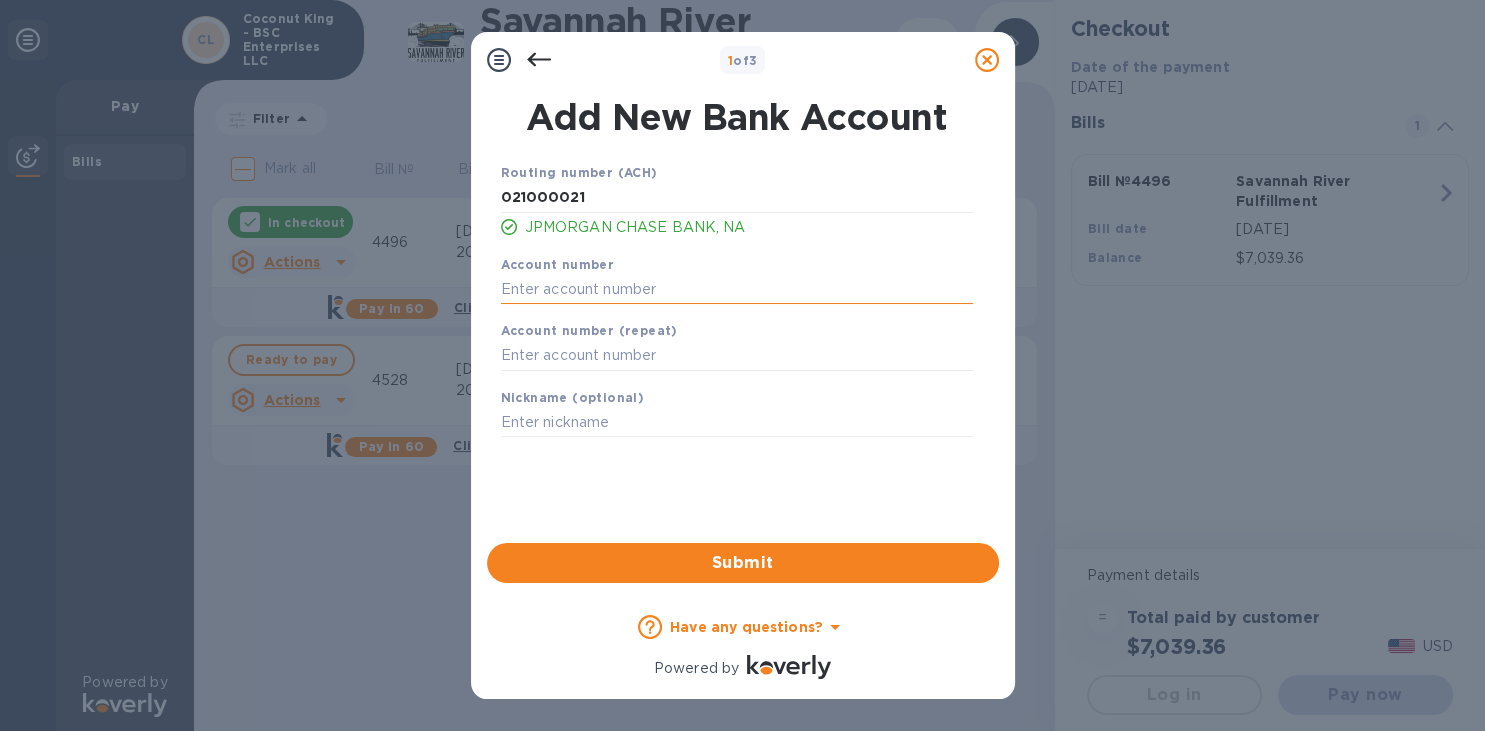 paste on "566735182" 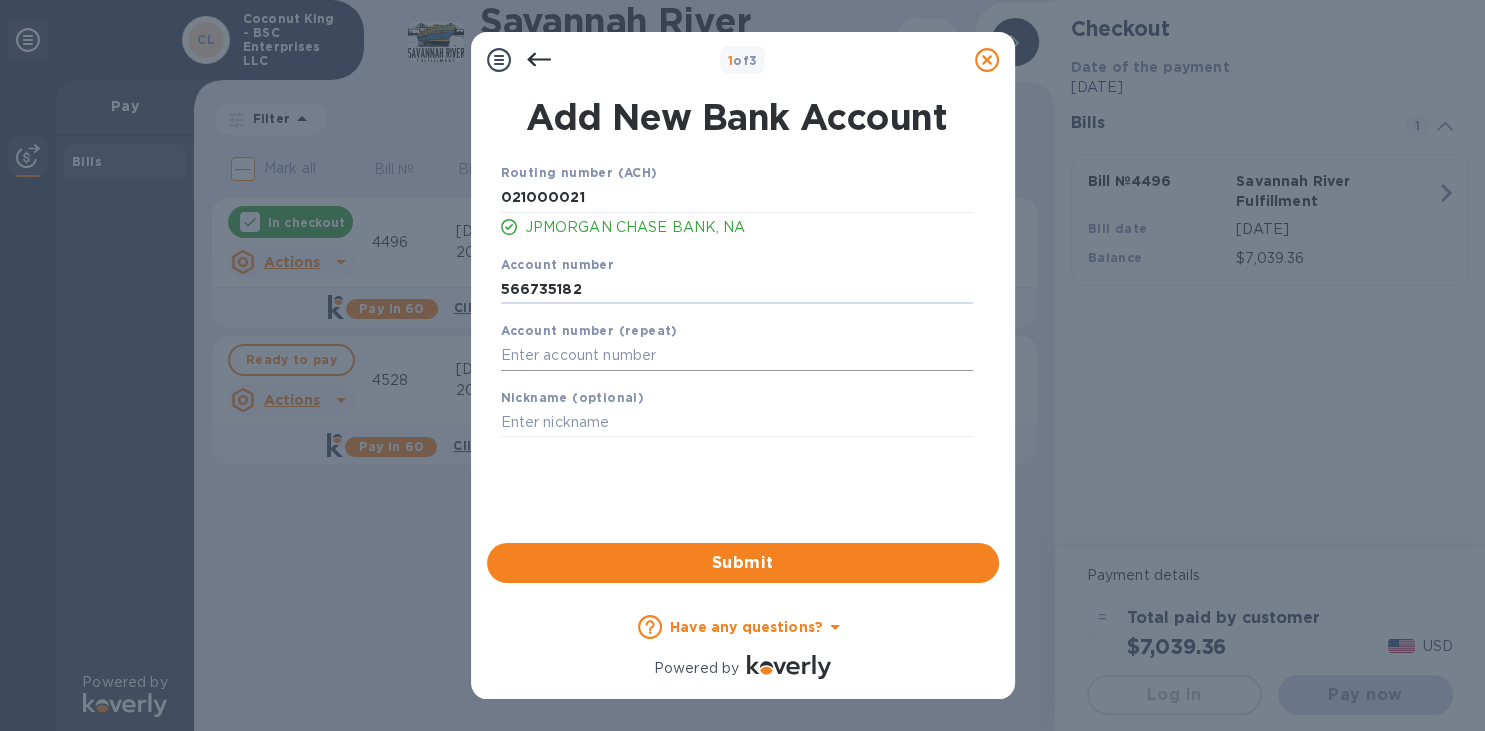 type on "566735182" 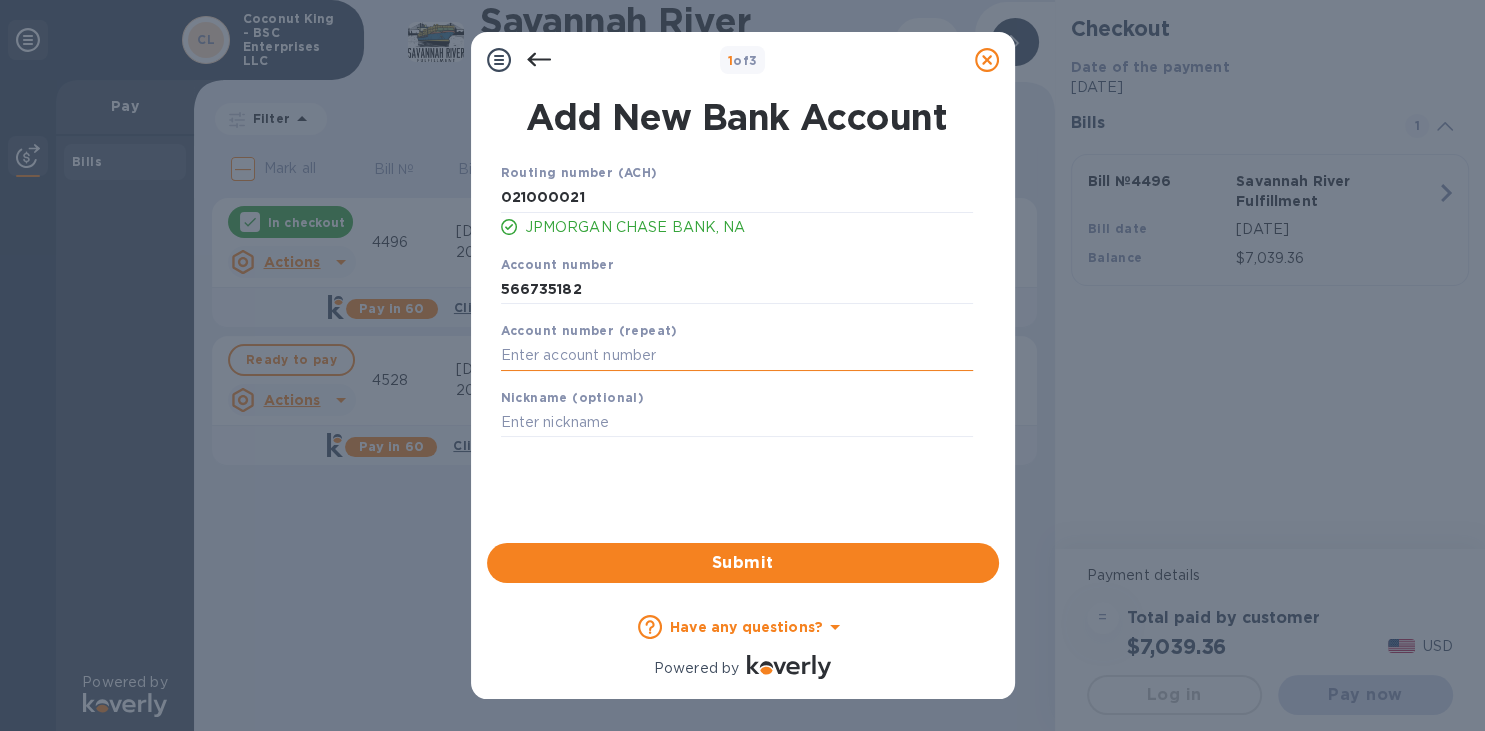 click at bounding box center [737, 356] 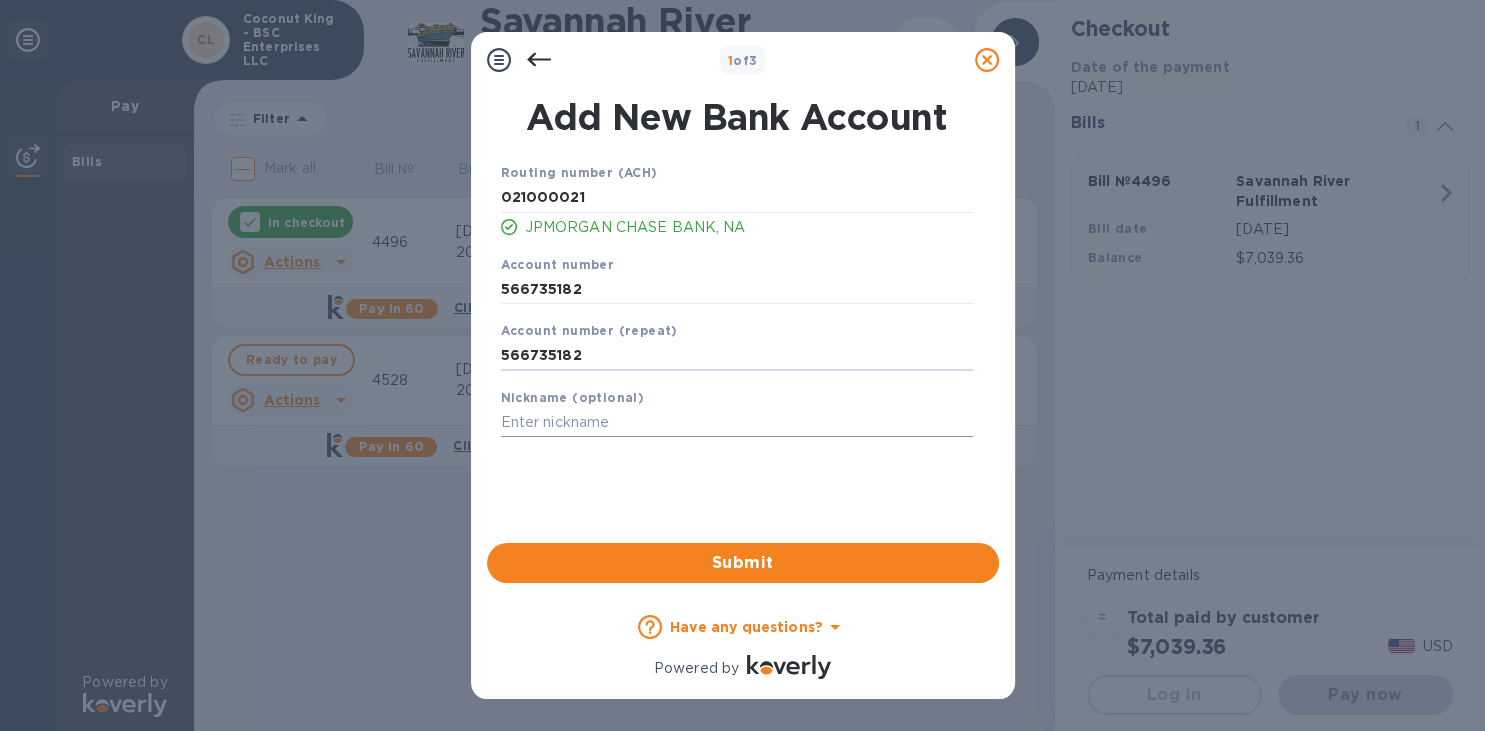 type on "566735182" 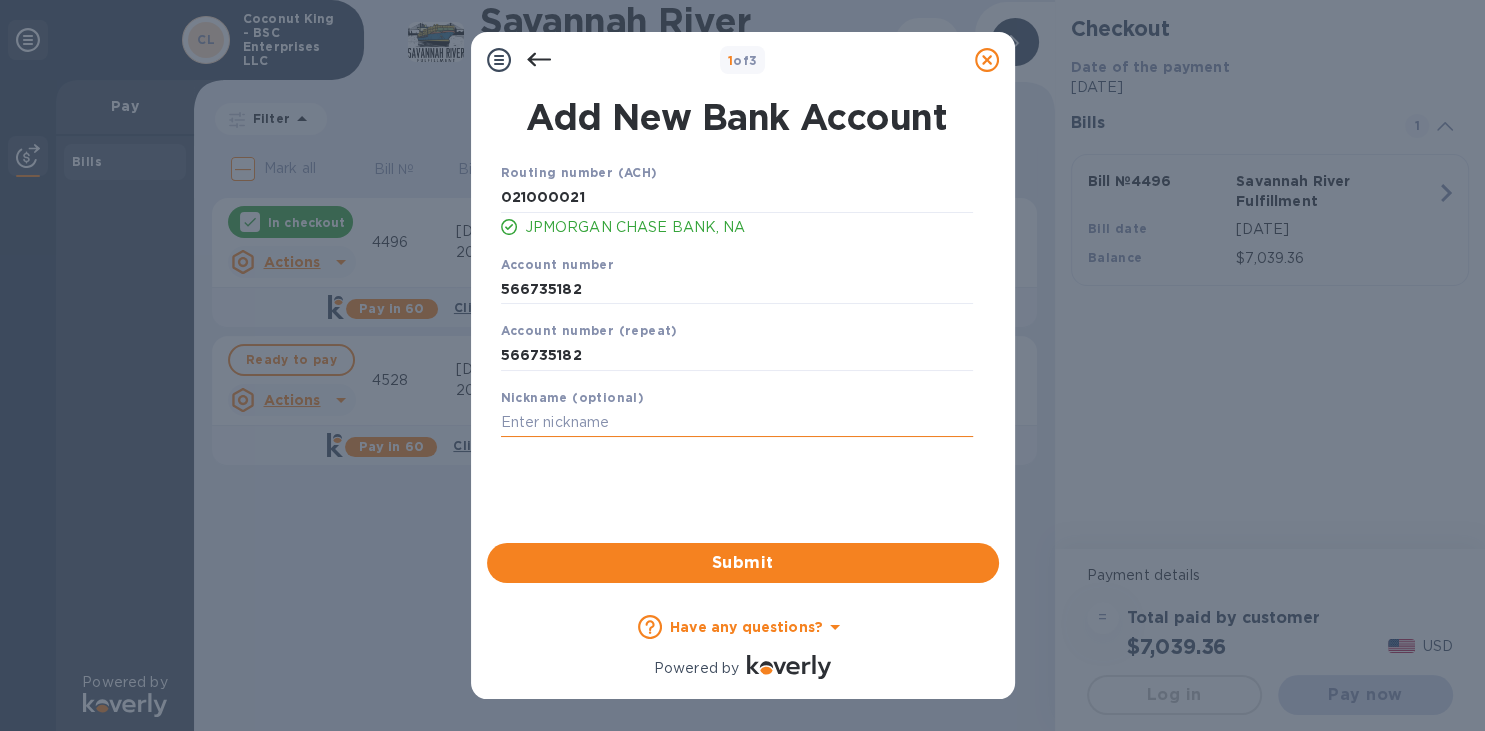 click at bounding box center [737, 423] 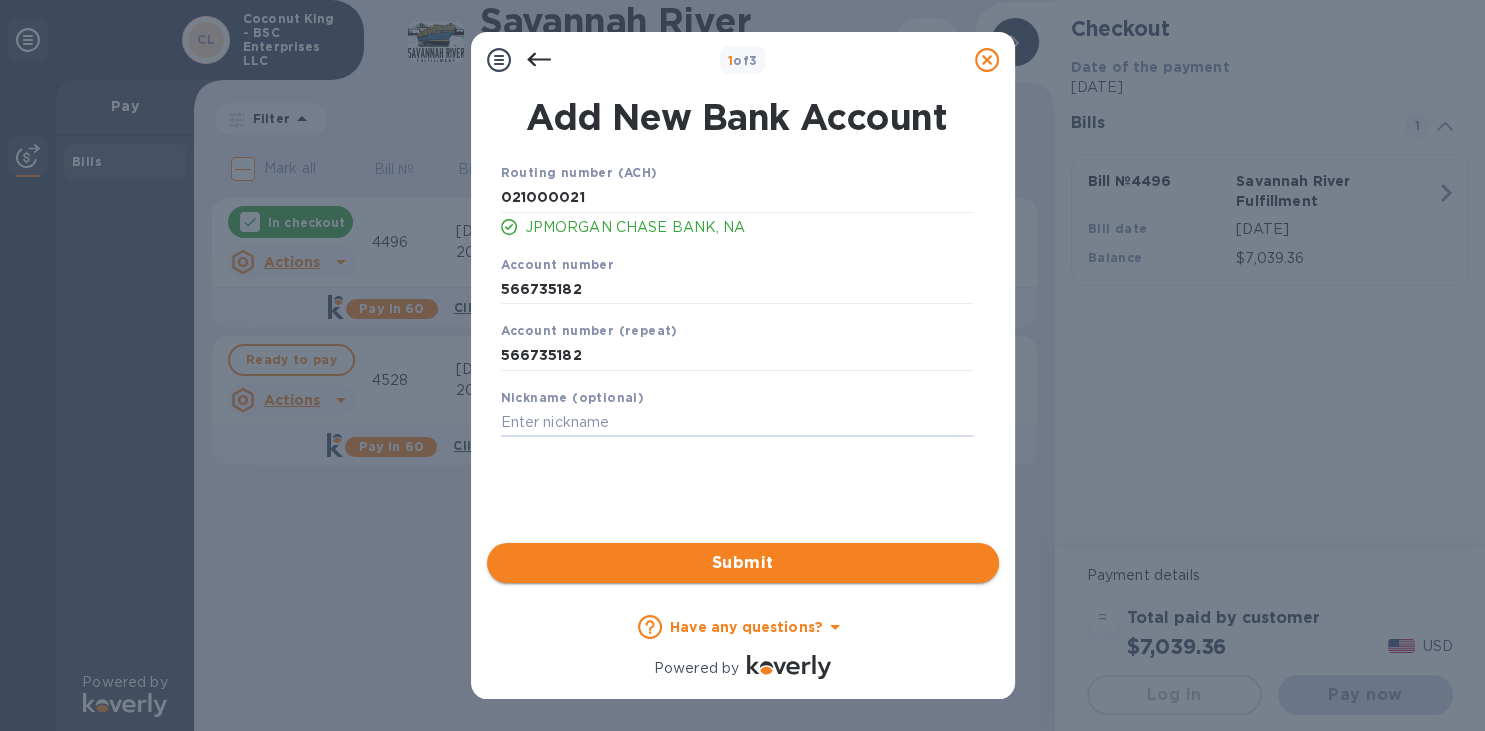 click on "Submit" at bounding box center (743, 563) 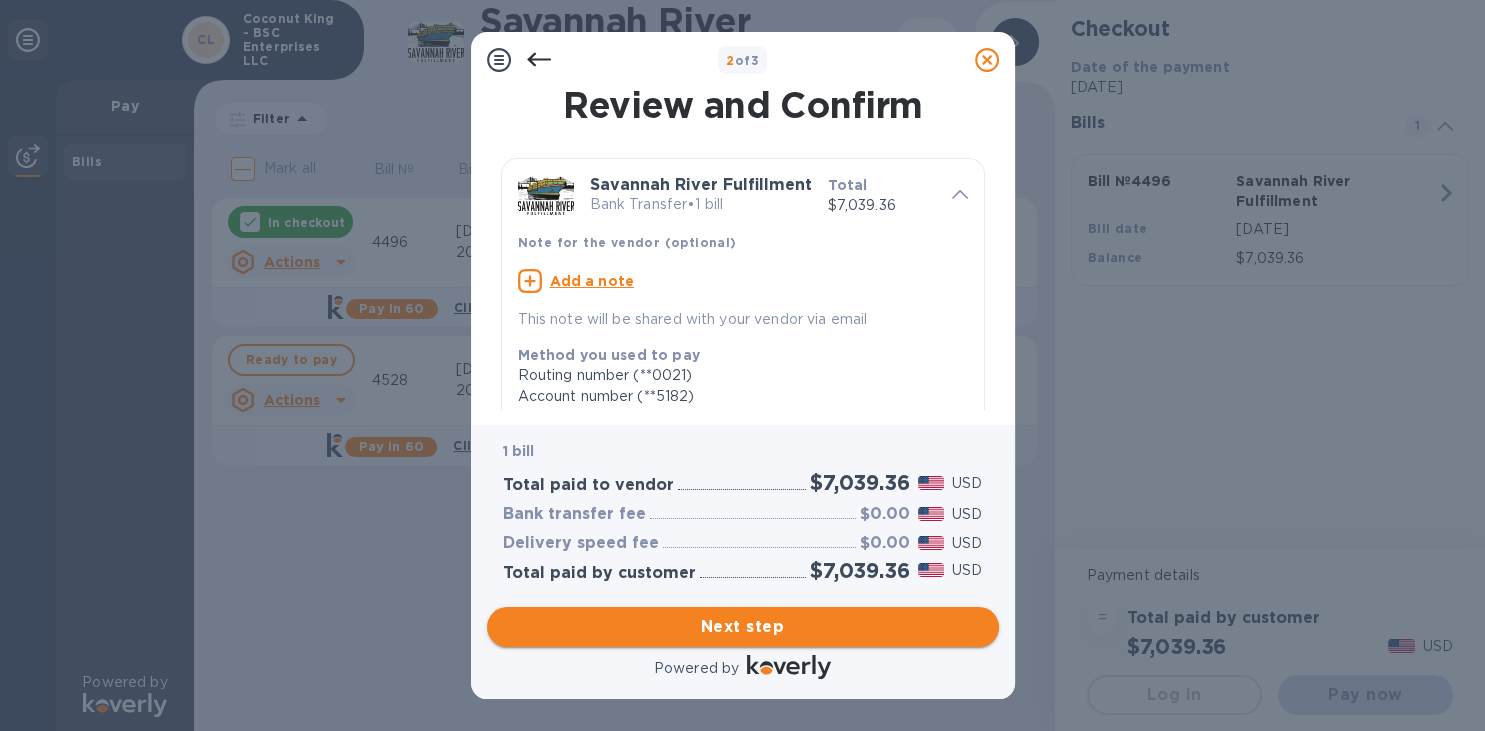 click on "Next step" at bounding box center (743, 627) 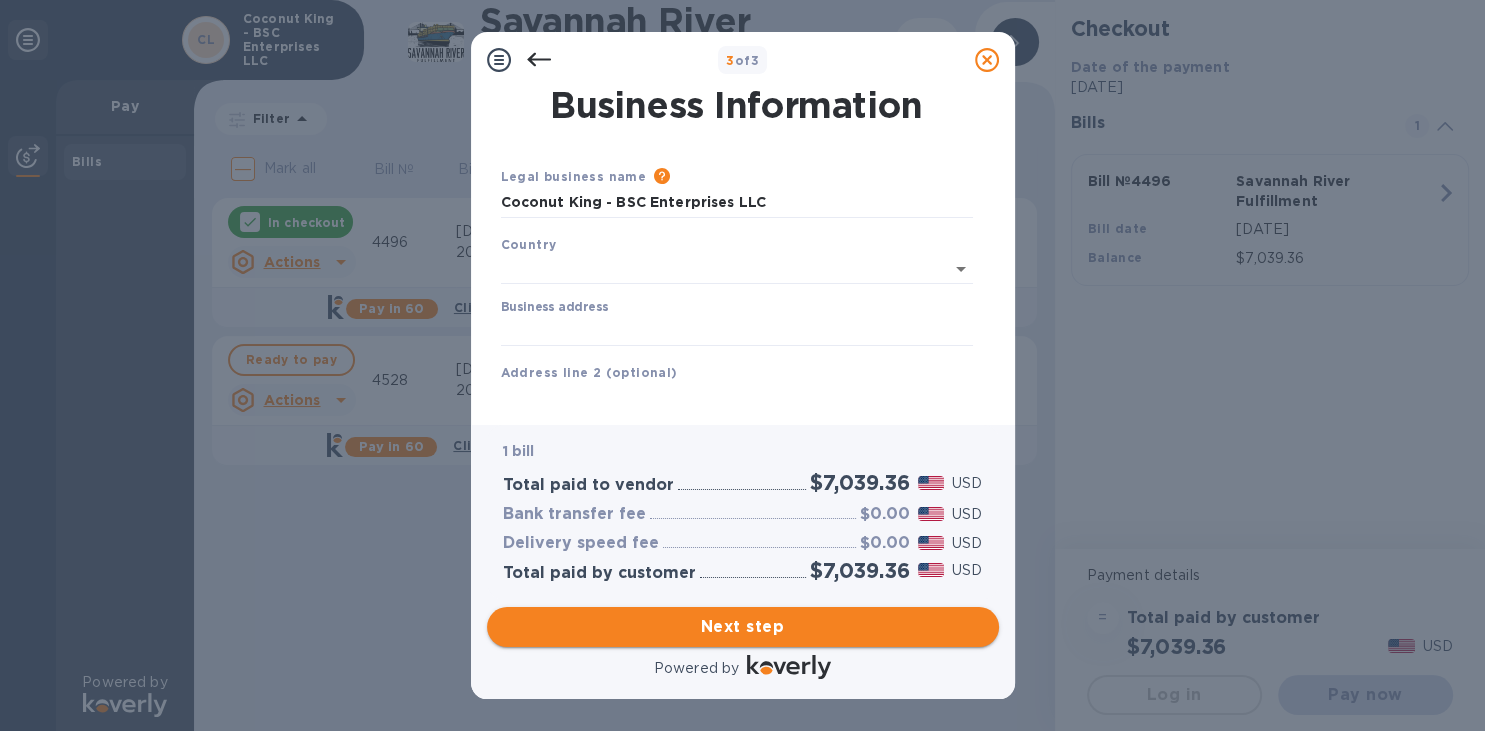 type on "United States" 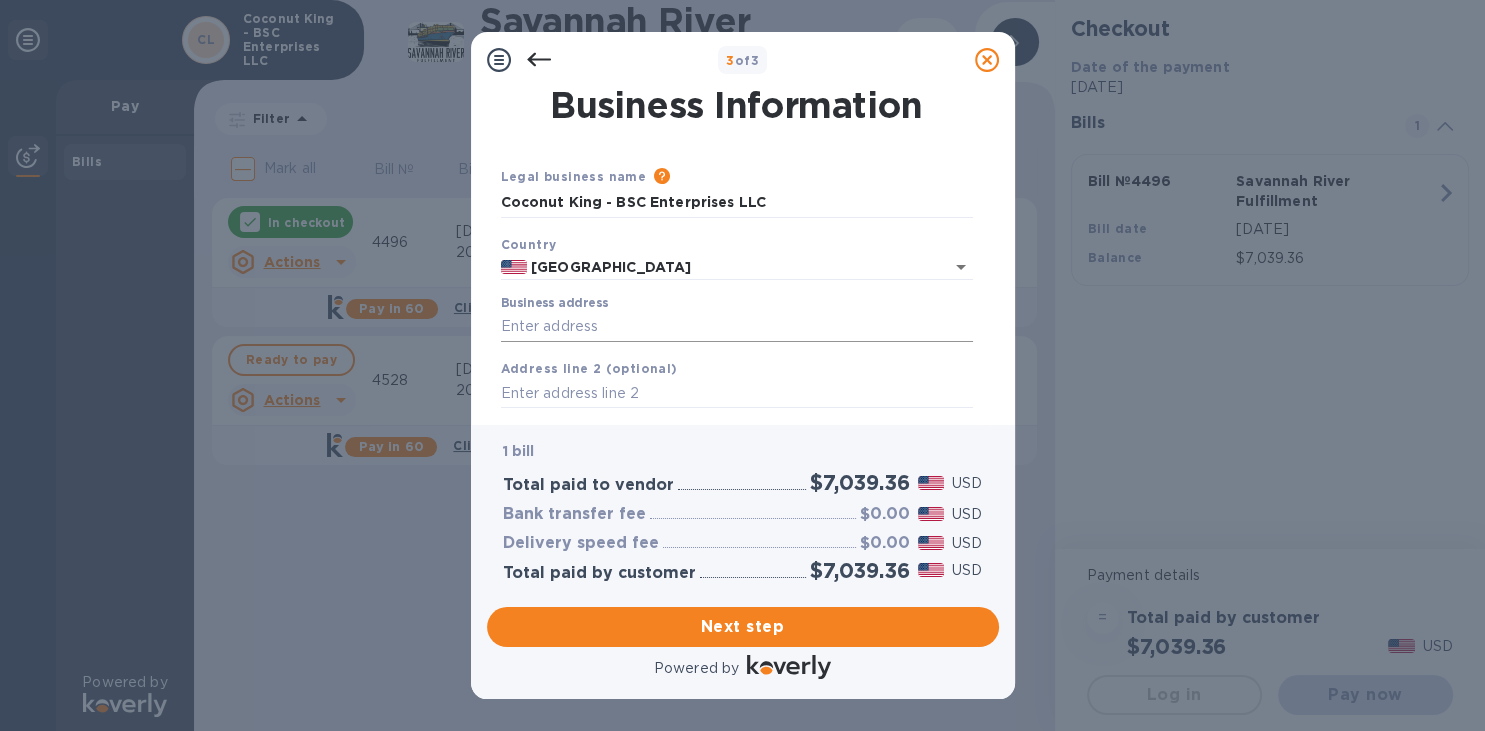 click on "Business address" at bounding box center [737, 327] 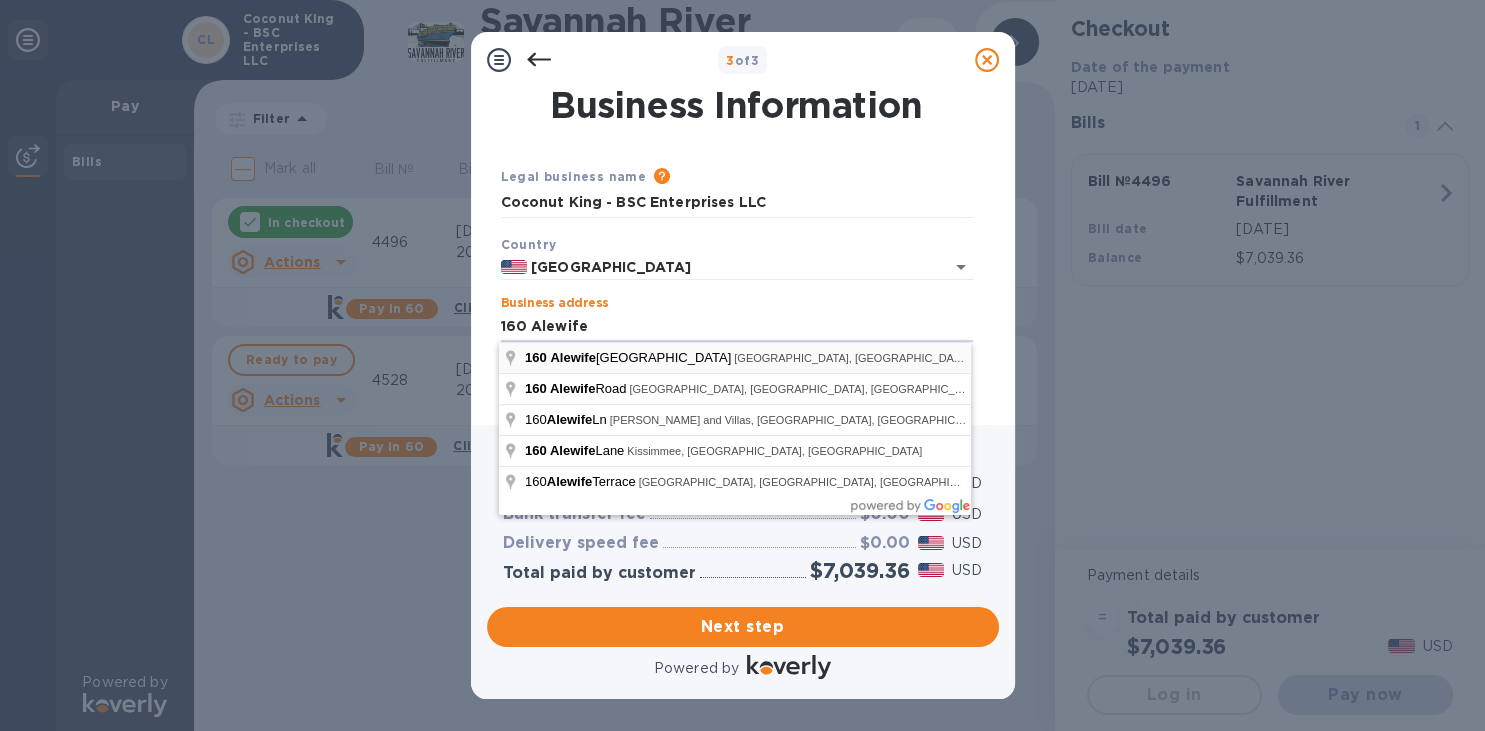 type on "160 Alewife Brook Parkway" 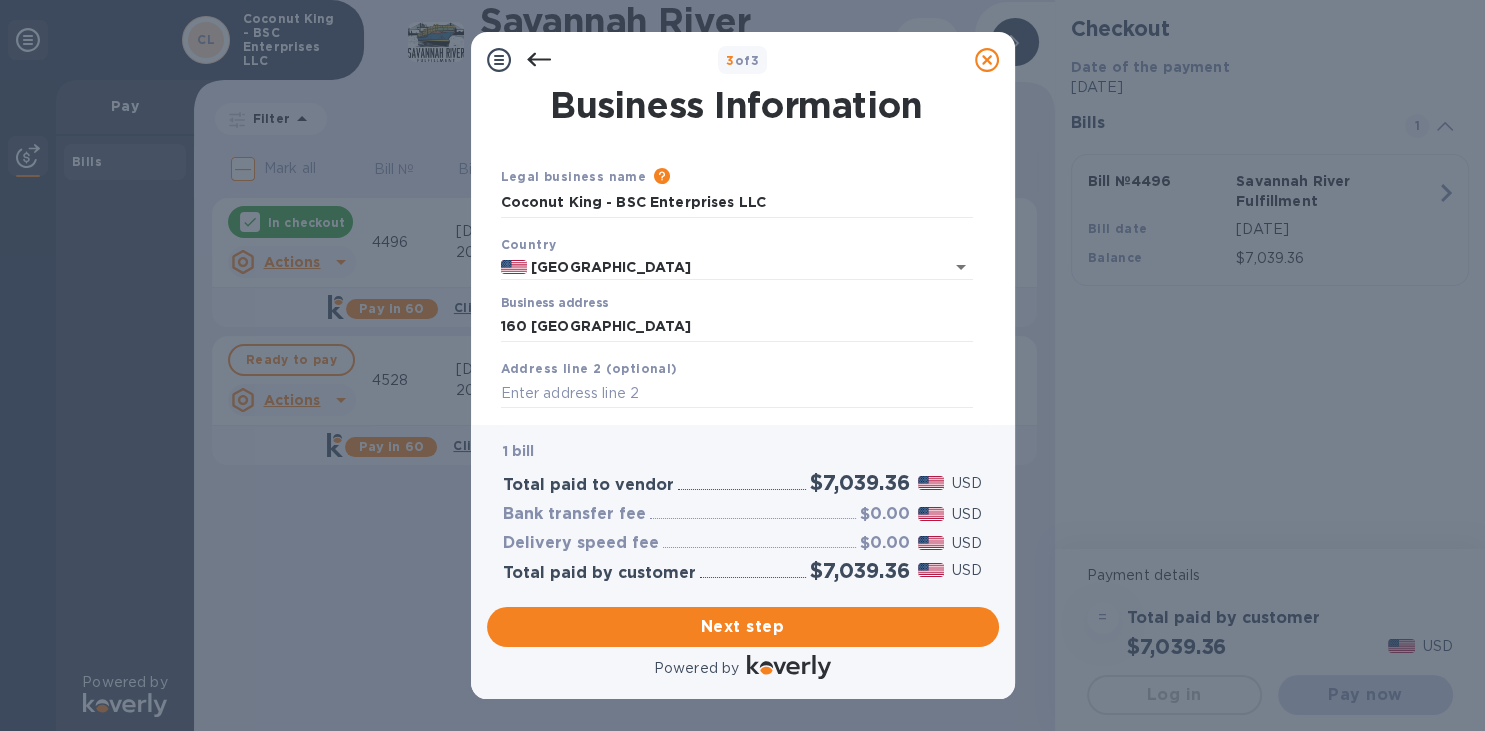 type on "Cambridge" 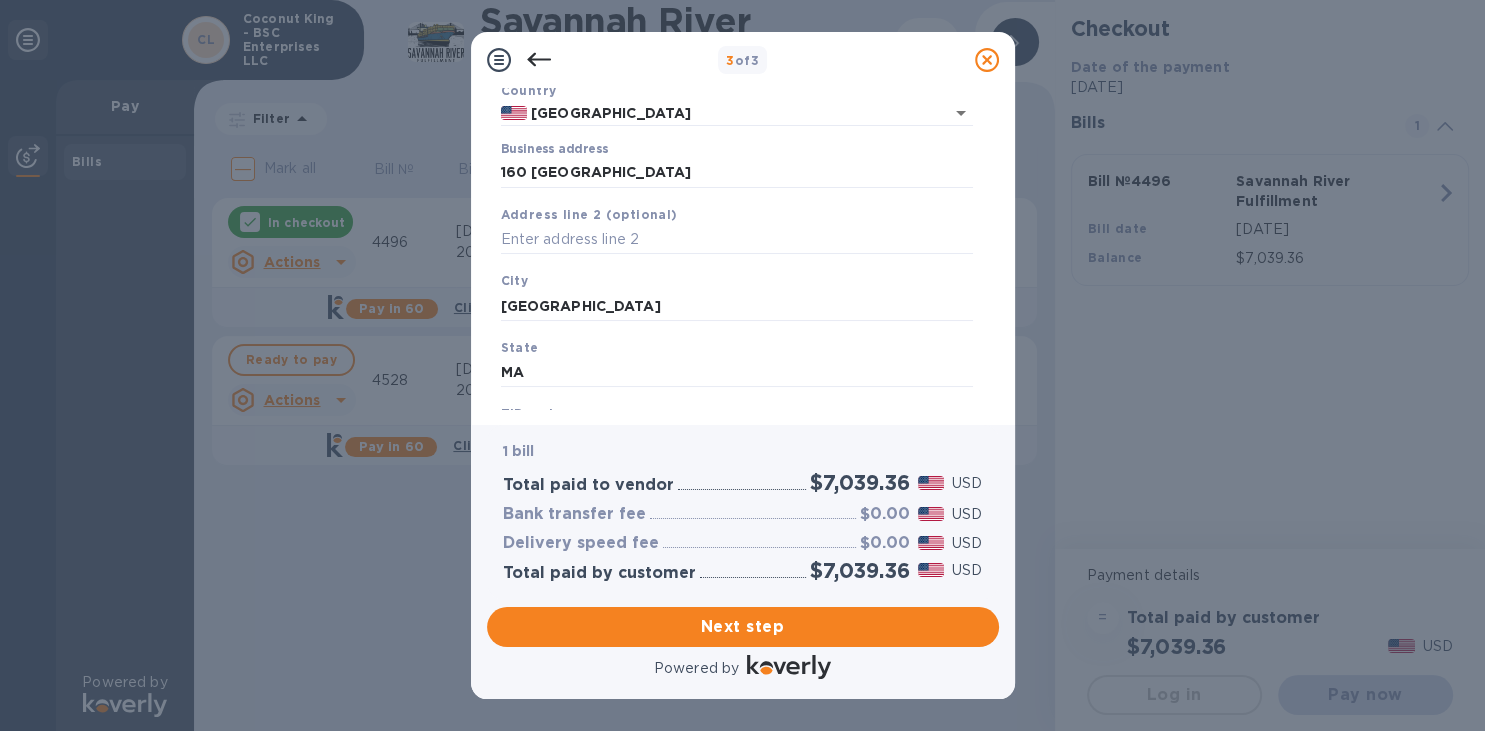 scroll, scrollTop: 115, scrollLeft: 0, axis: vertical 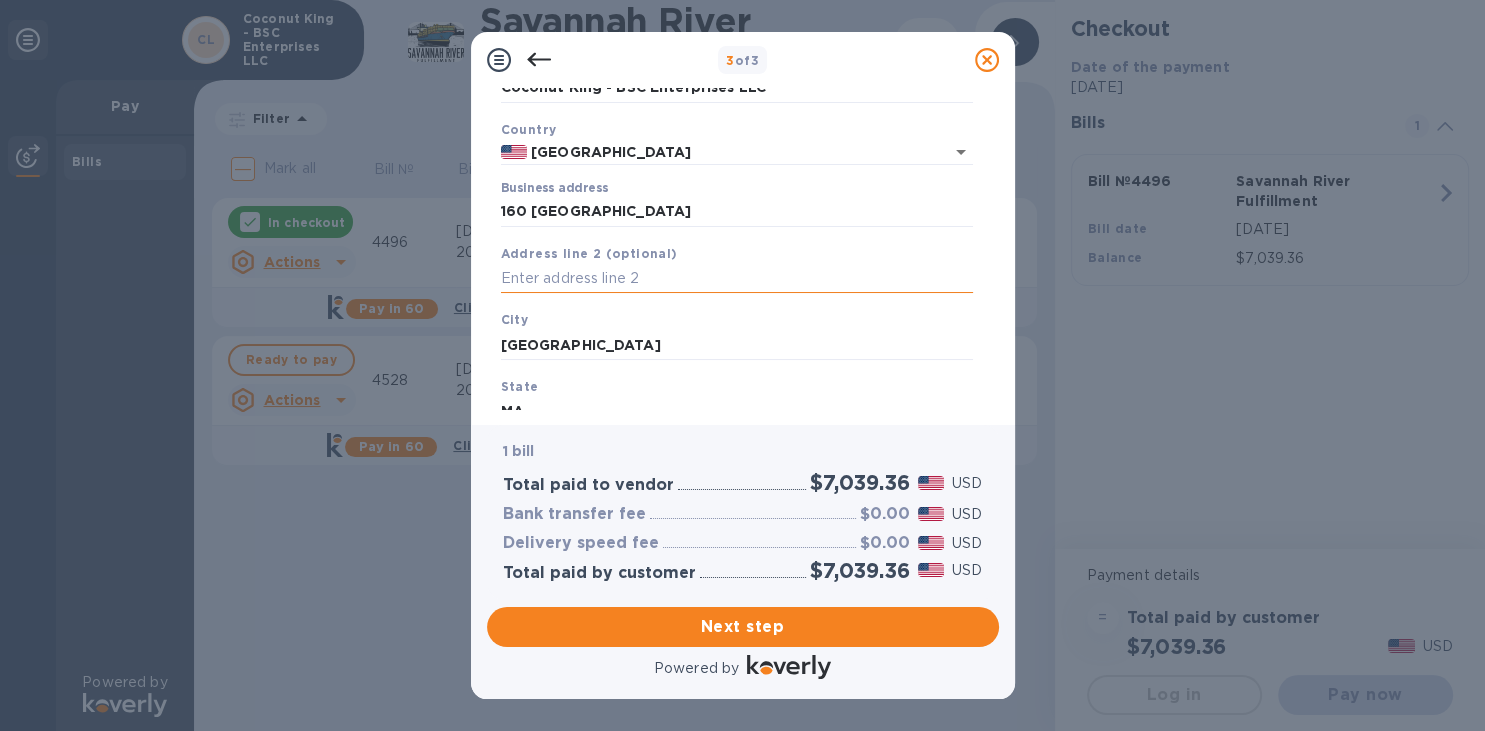 click at bounding box center (737, 279) 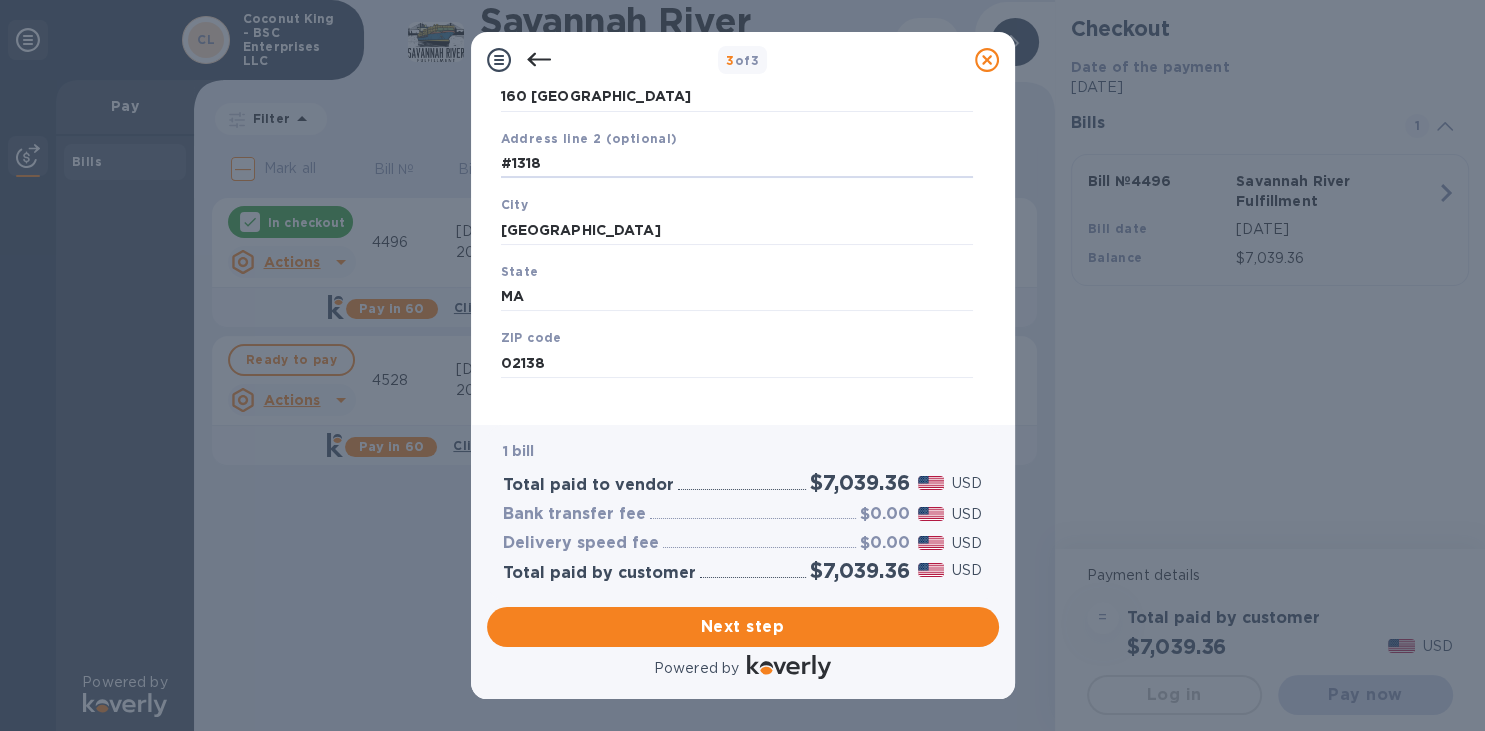scroll, scrollTop: 272, scrollLeft: 0, axis: vertical 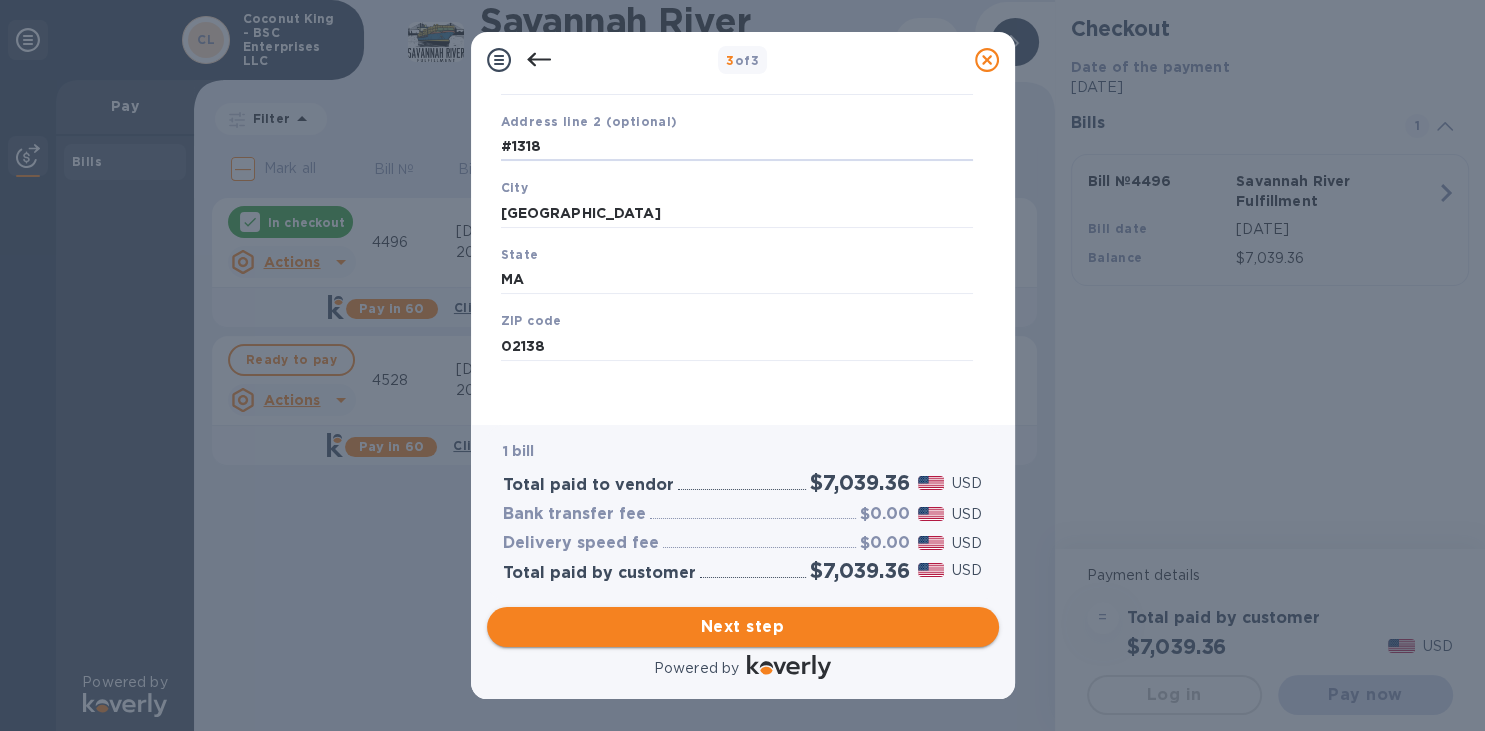 type on "#1318" 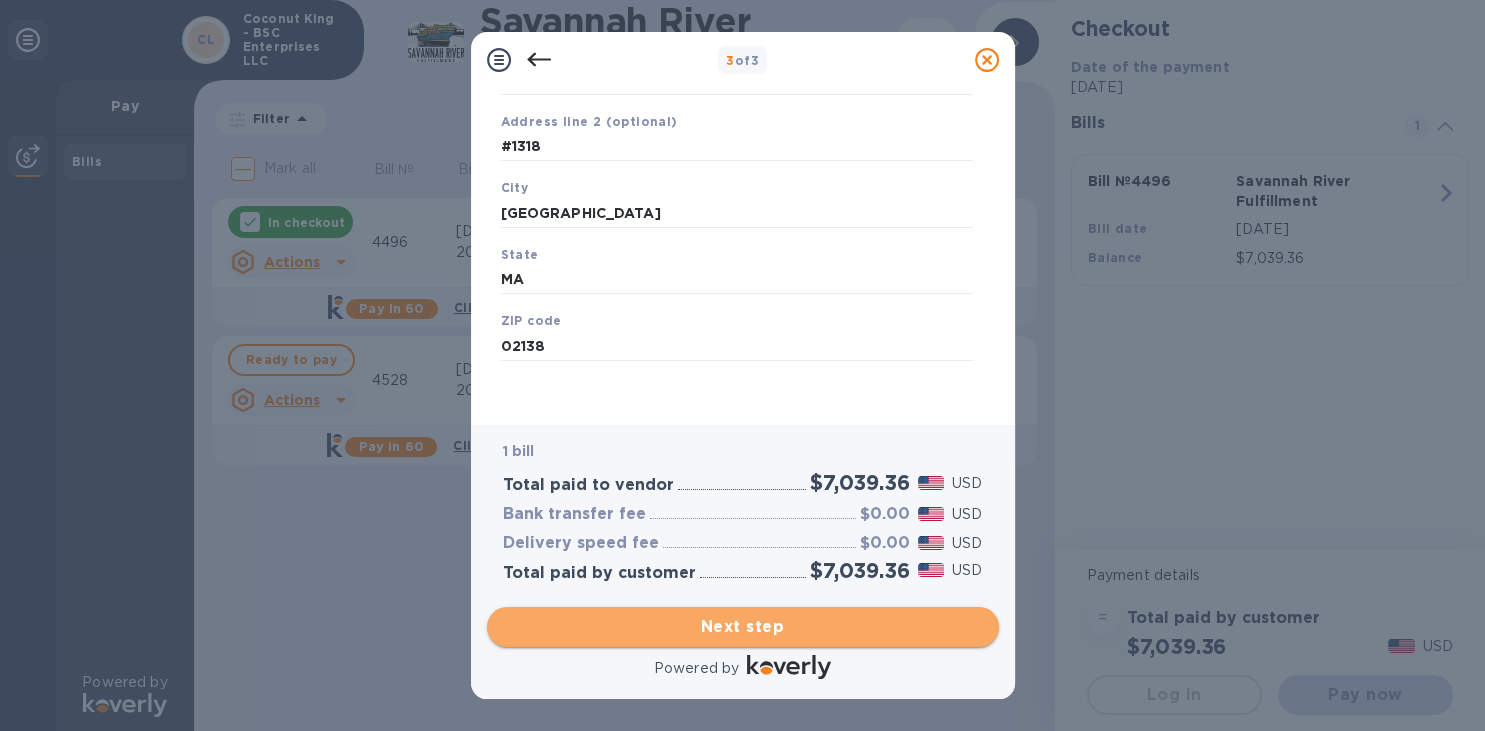 click on "Next step" at bounding box center [743, 627] 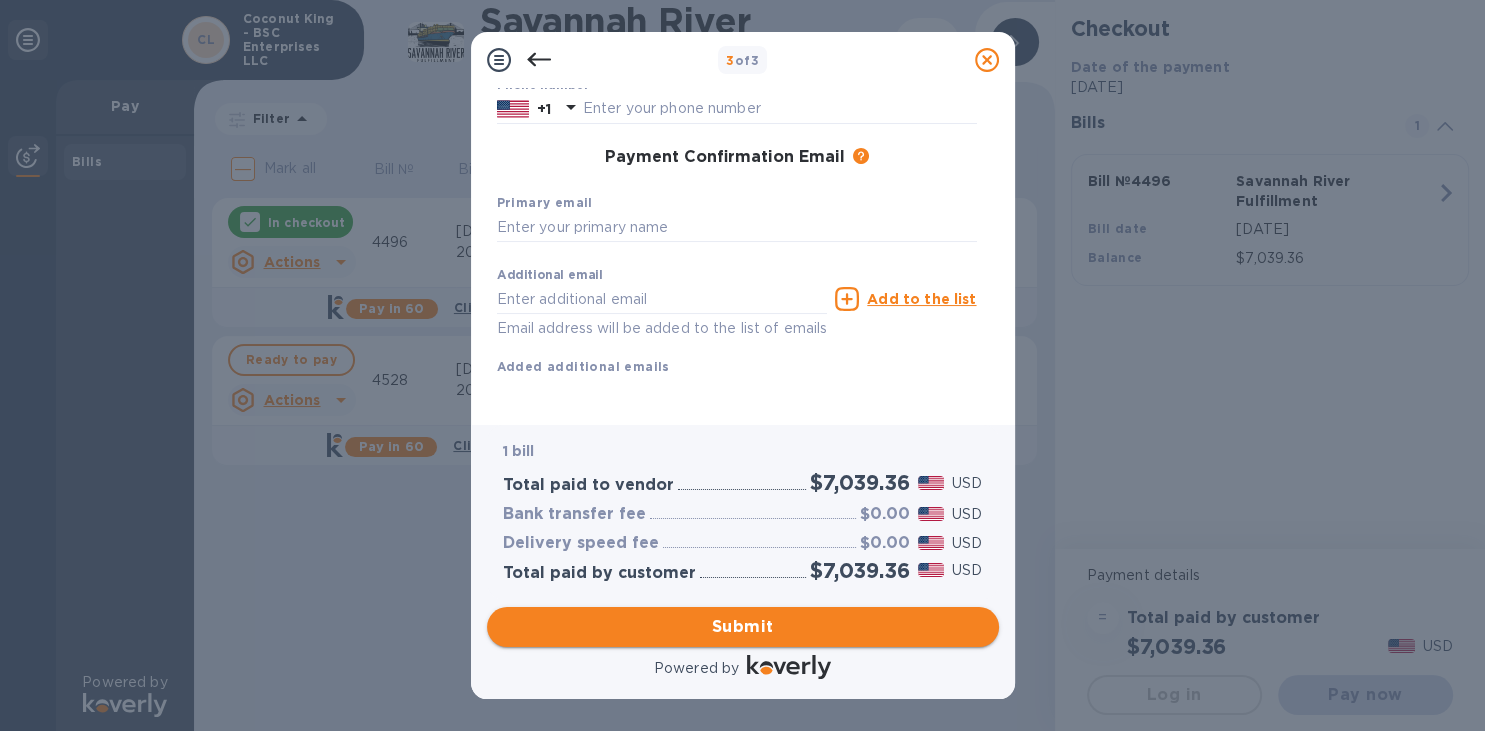 scroll, scrollTop: 271, scrollLeft: 0, axis: vertical 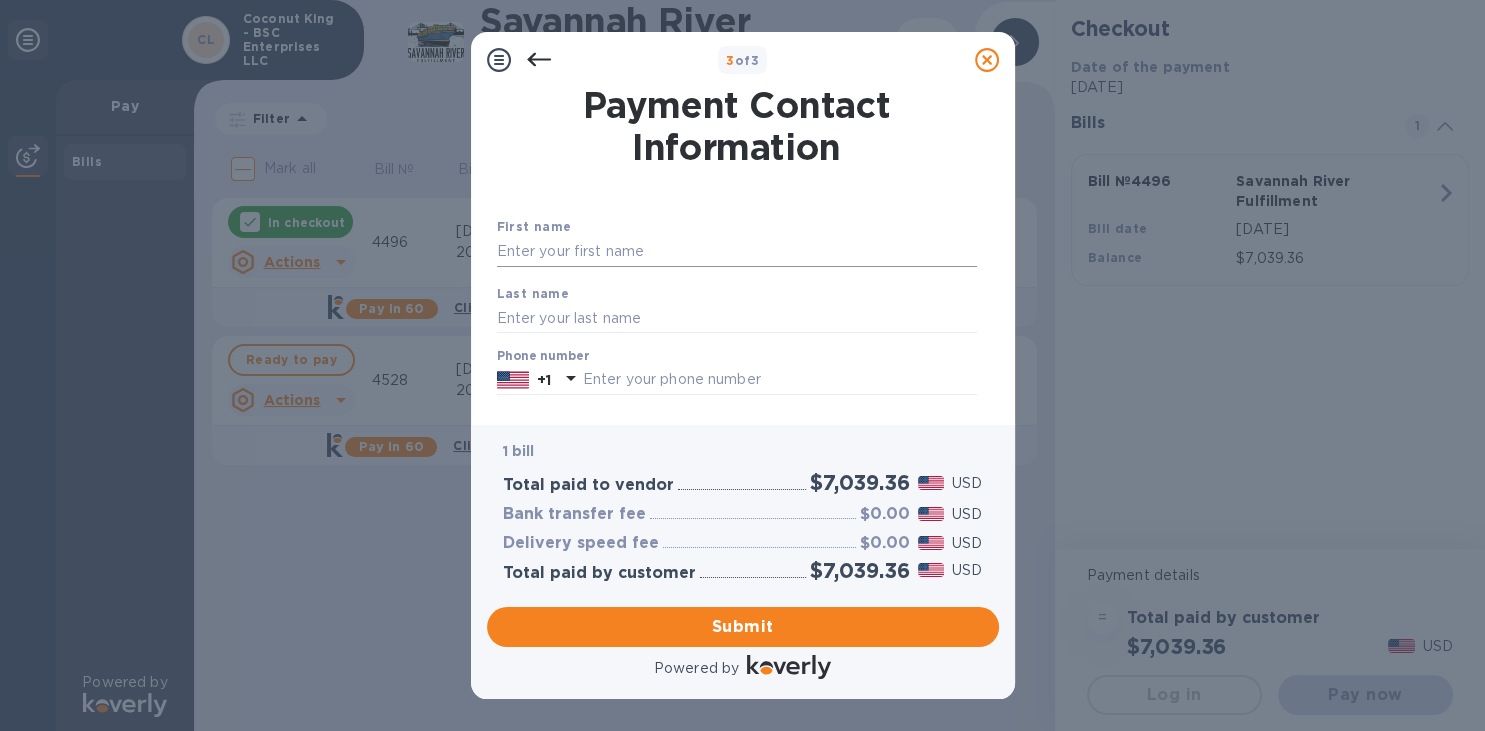 click at bounding box center (737, 252) 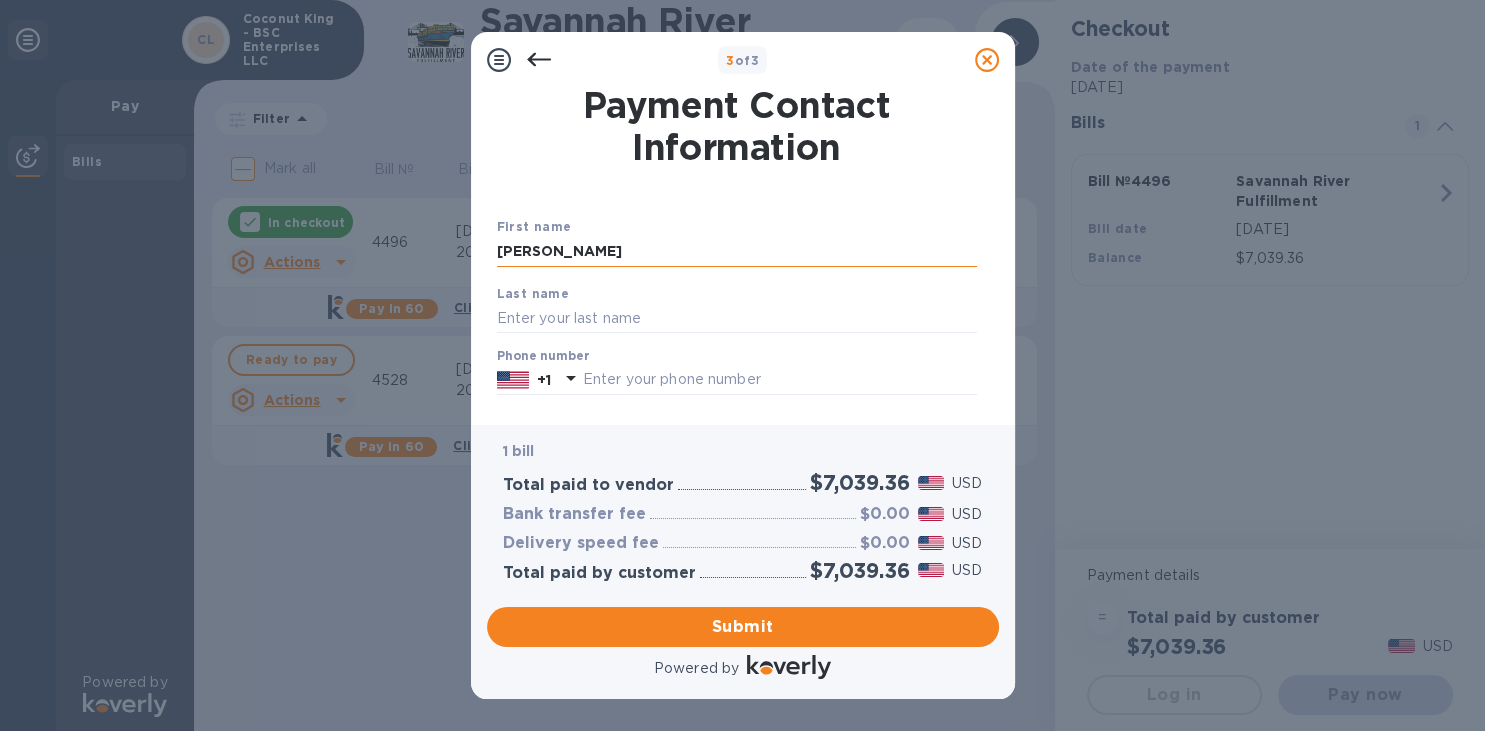 type on "Dan" 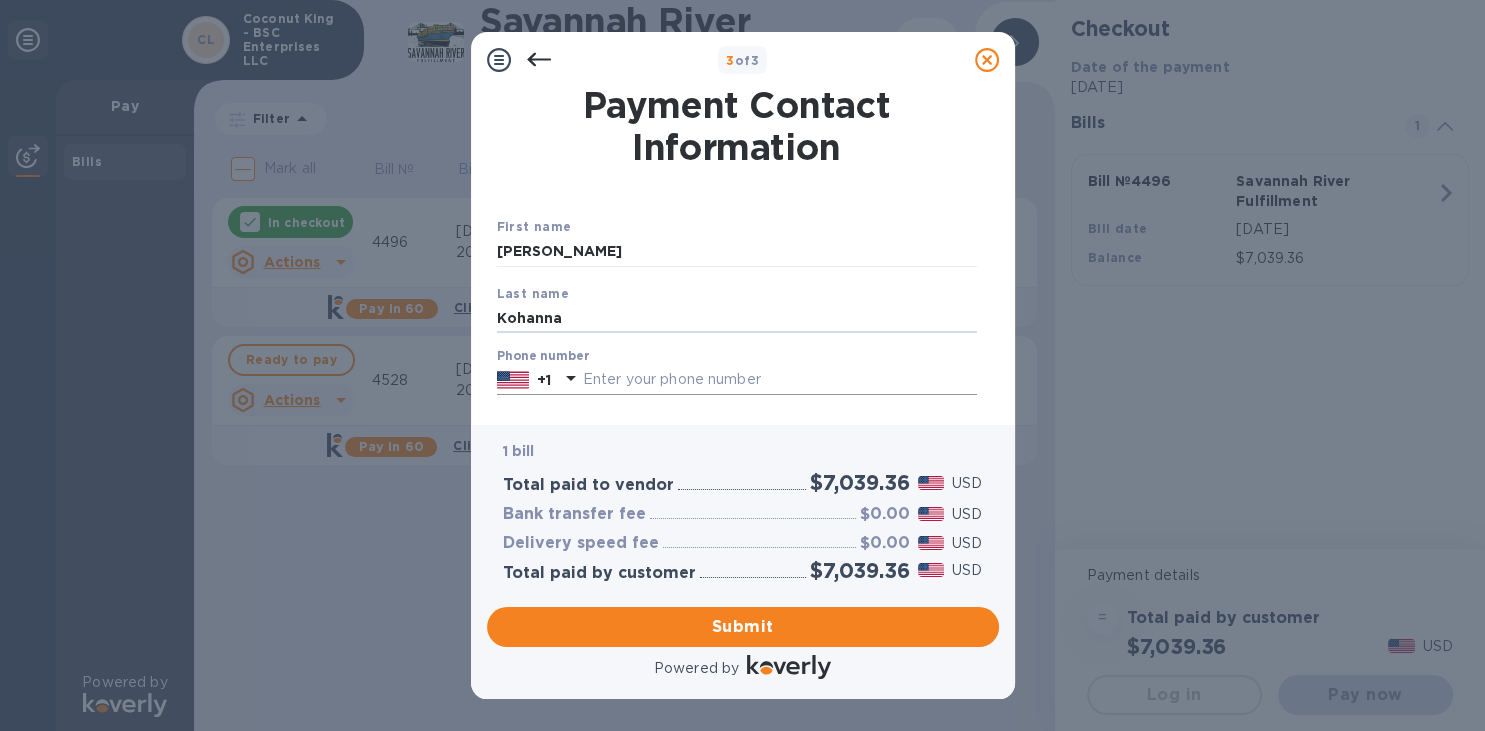 scroll, scrollTop: 115, scrollLeft: 0, axis: vertical 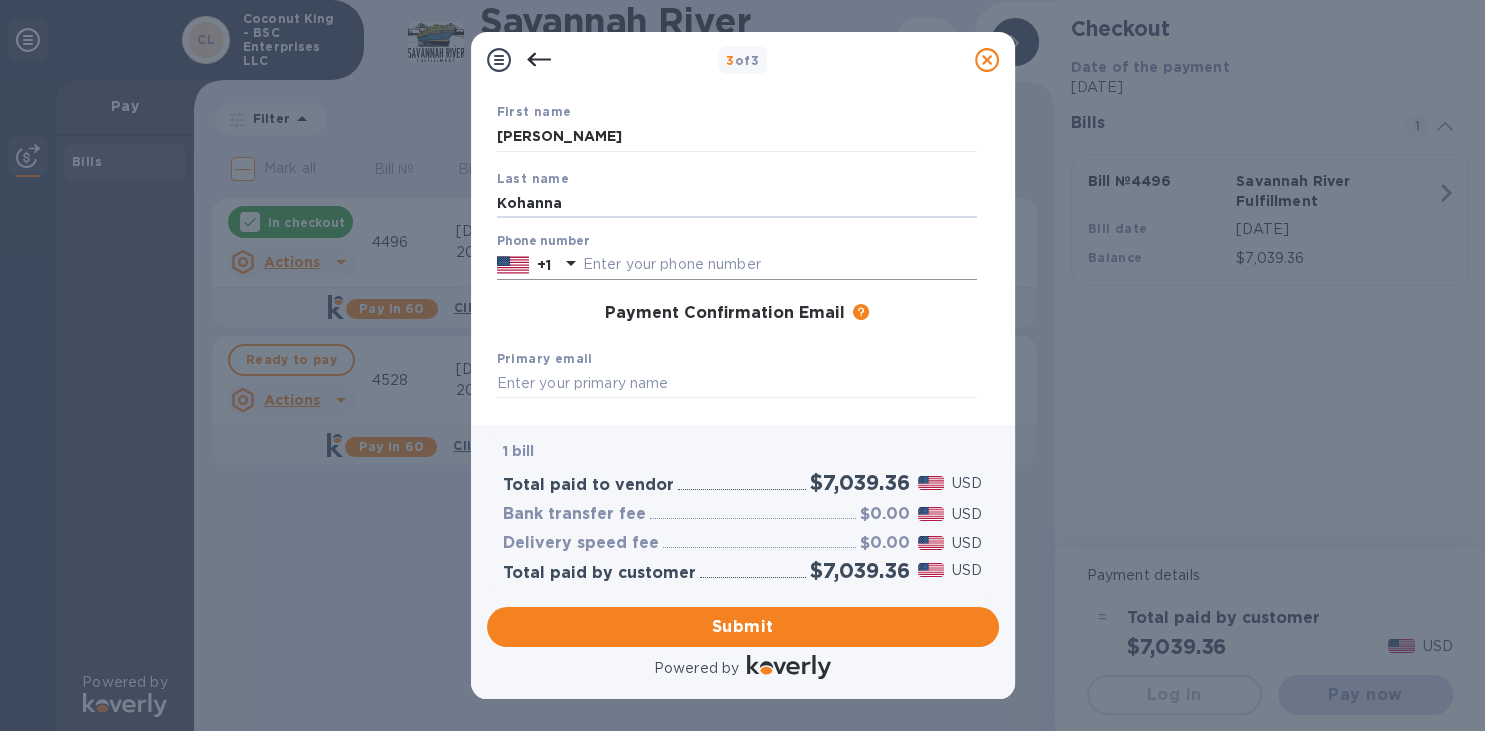 type on "Kohanna" 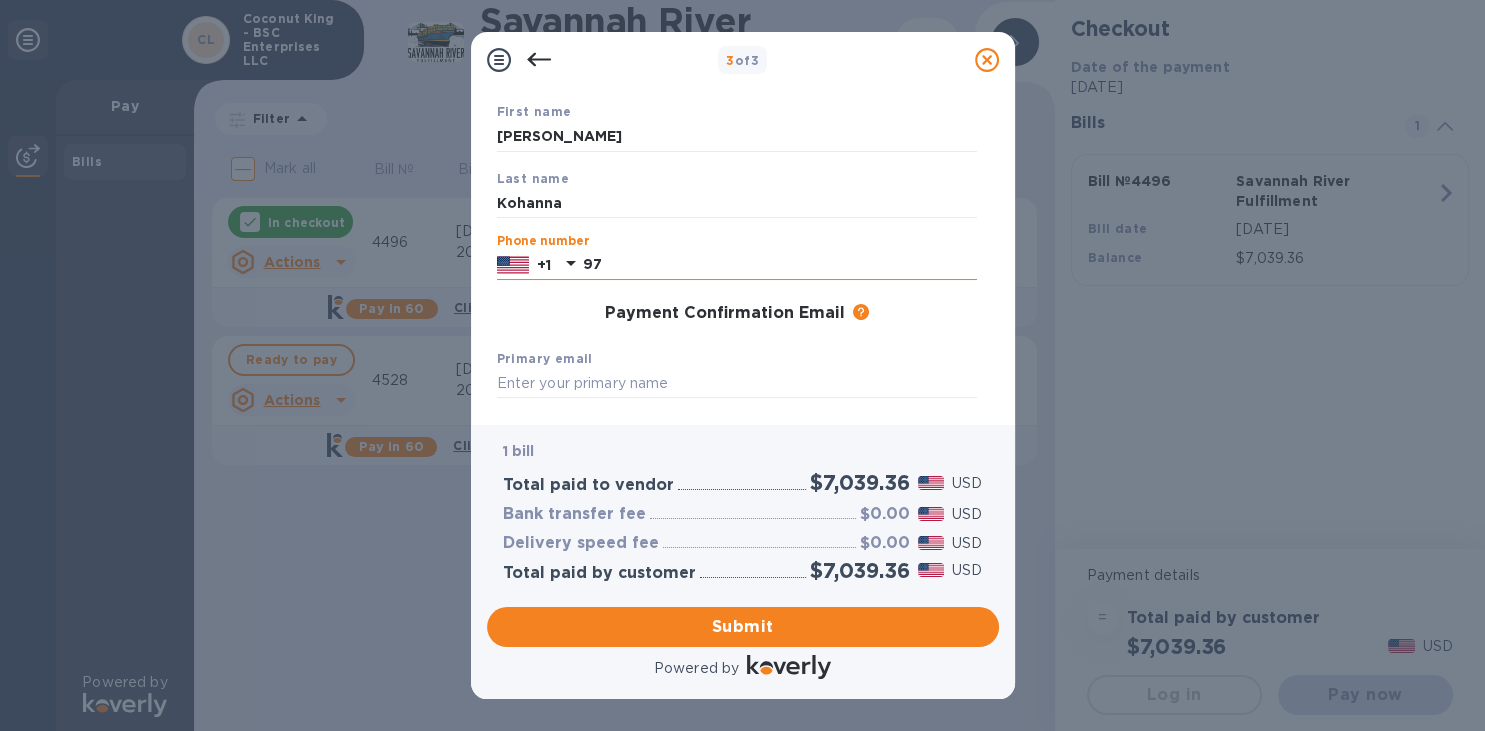 type on "9" 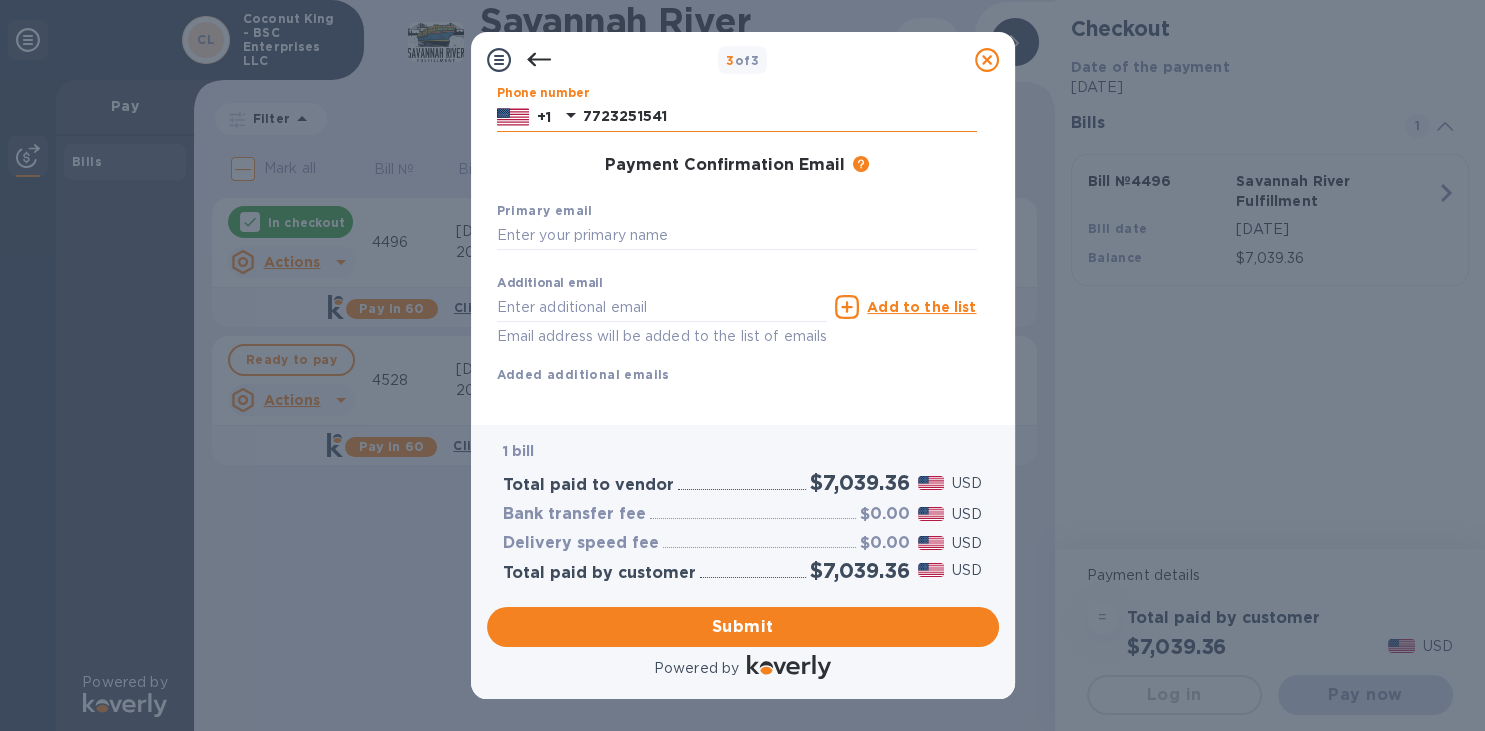 scroll, scrollTop: 271, scrollLeft: 0, axis: vertical 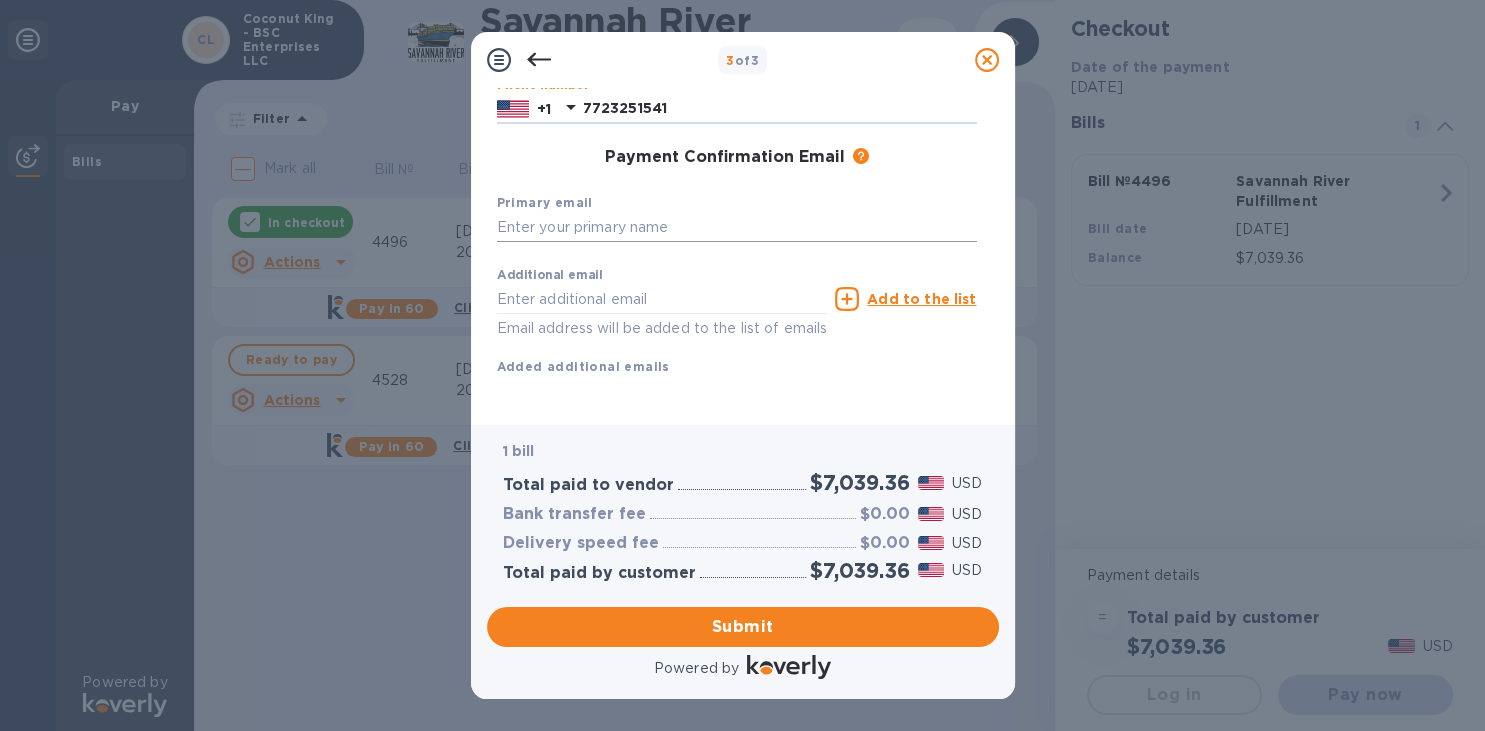 type on "7723251541" 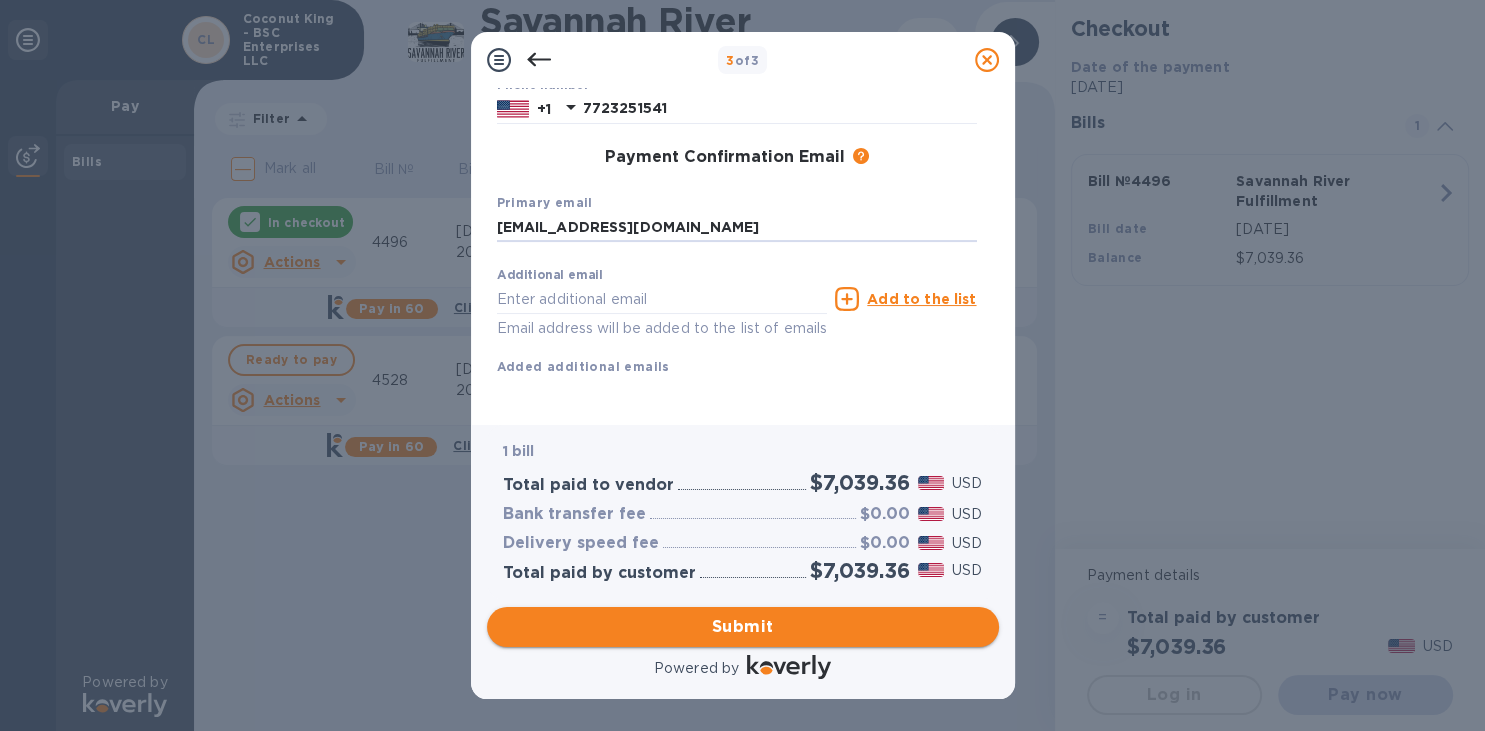 type on "koverly@coconutking.com" 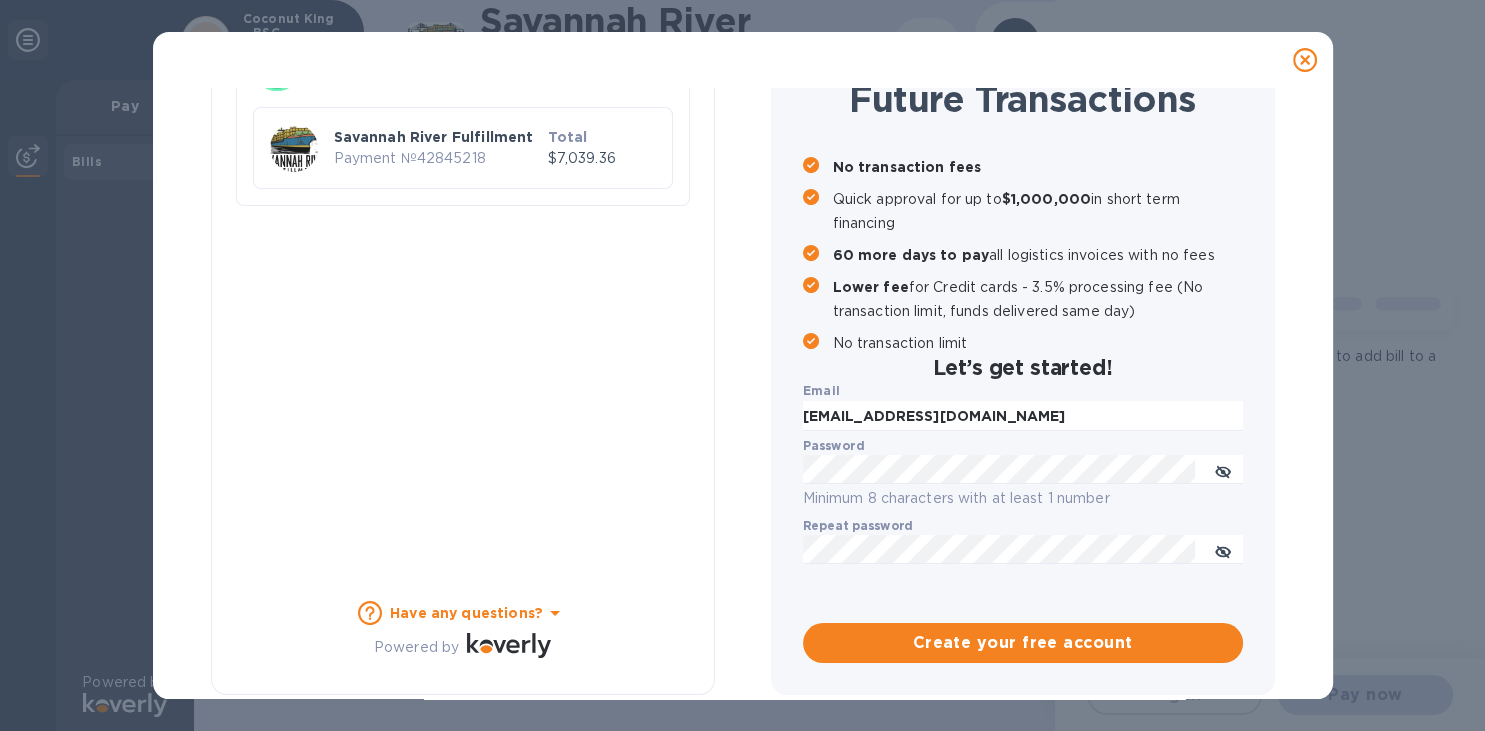scroll, scrollTop: 189, scrollLeft: 0, axis: vertical 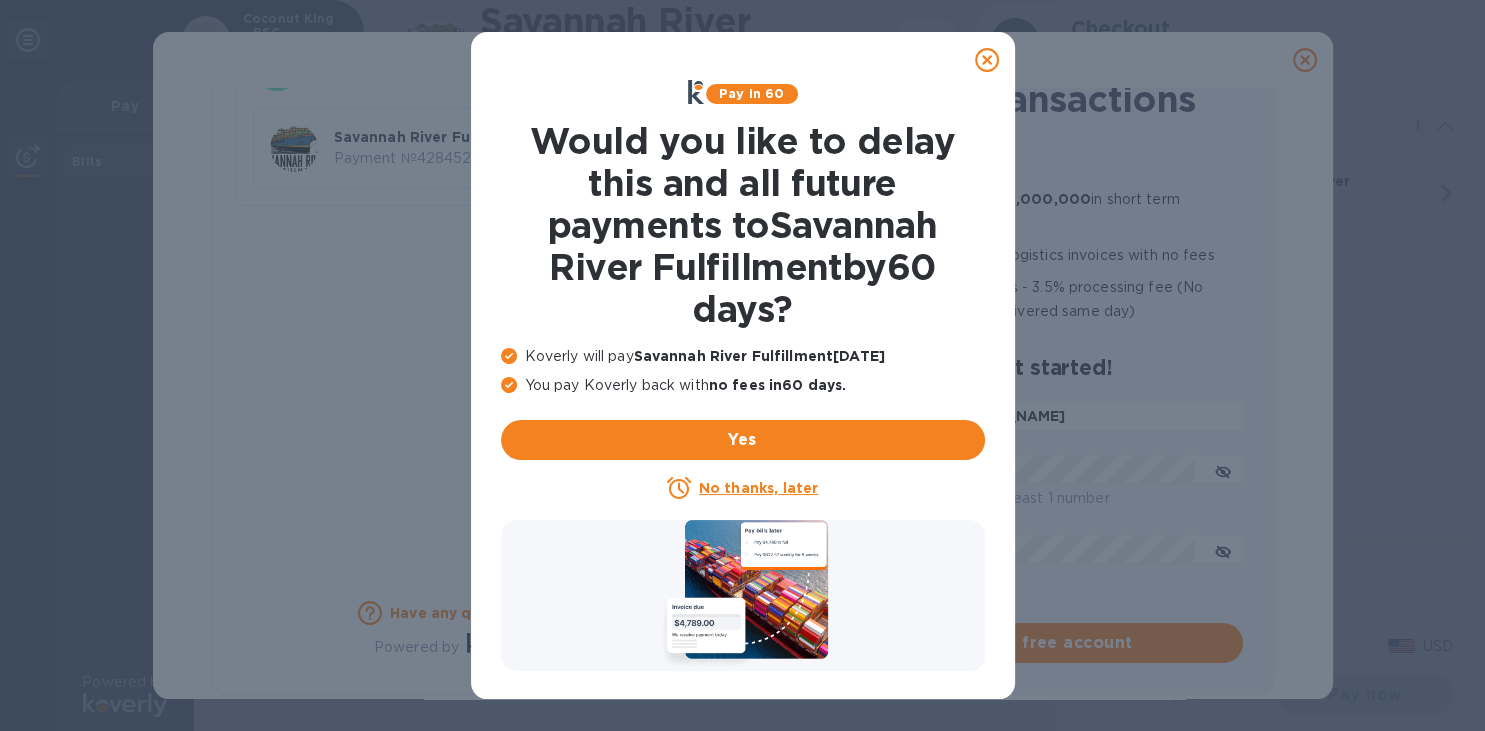 checkbox on "true" 